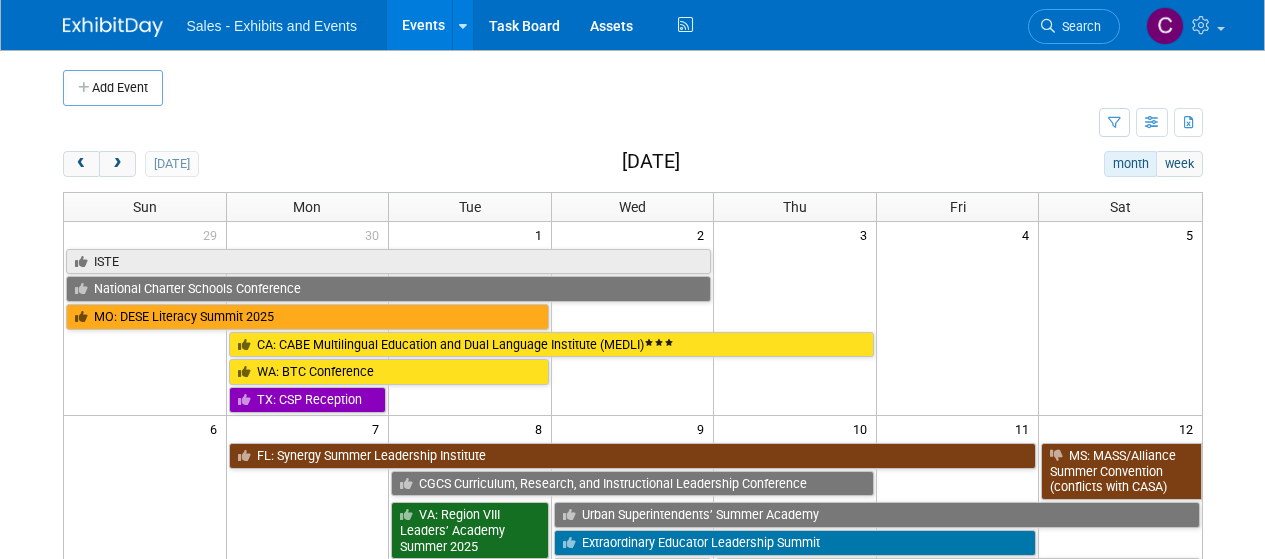 scroll, scrollTop: 0, scrollLeft: 0, axis: both 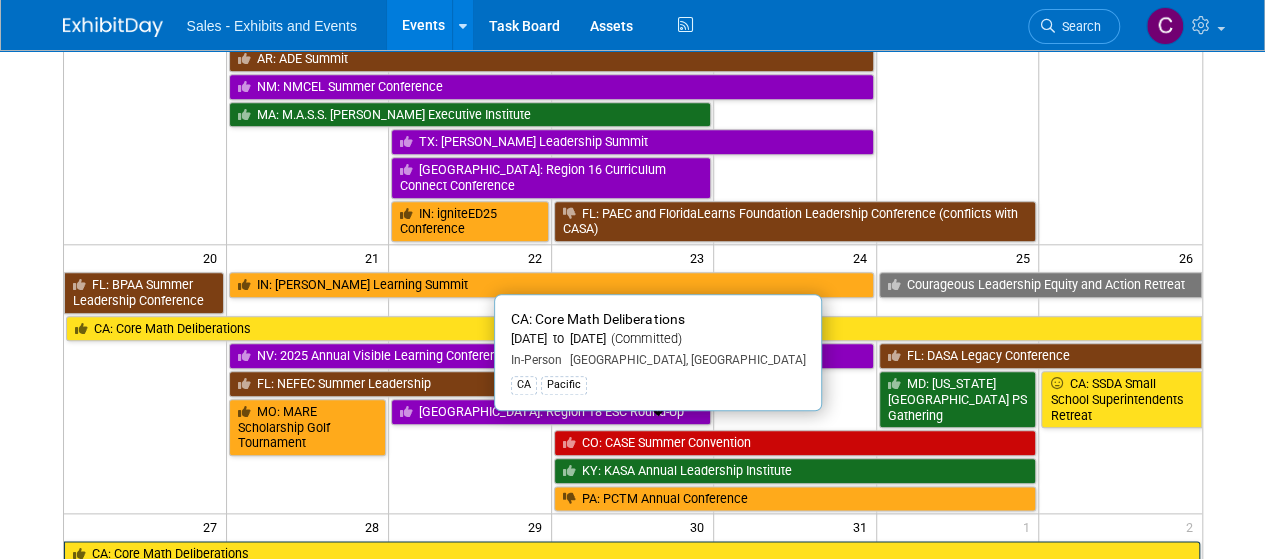 click on "CA: Core Math Deliberations" at bounding box center [632, 554] 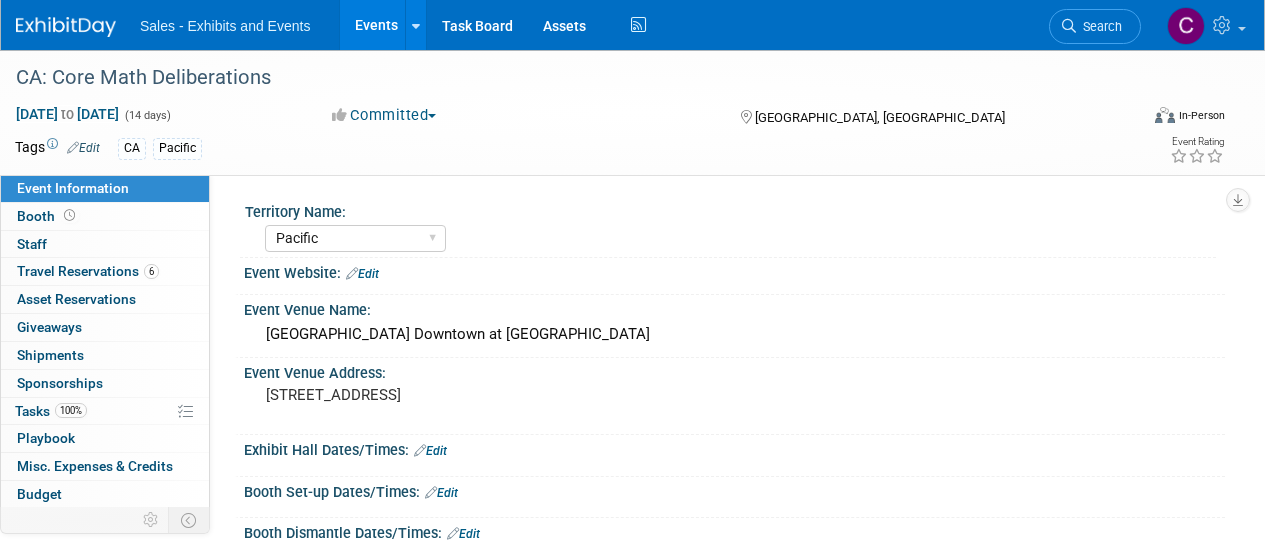select on "Pacific" 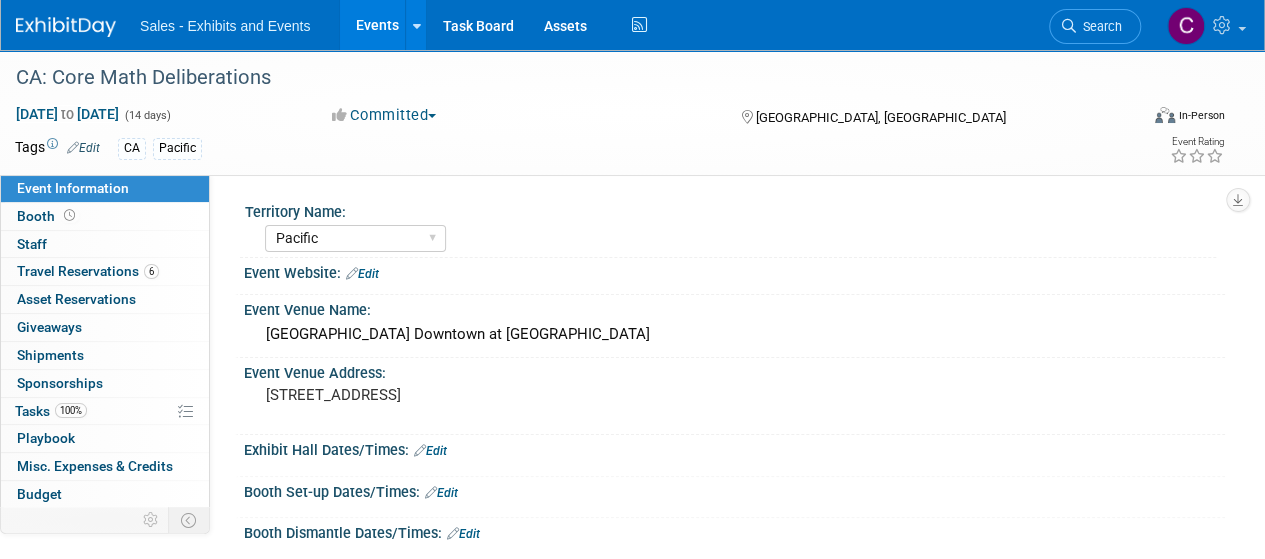 scroll, scrollTop: 0, scrollLeft: 0, axis: both 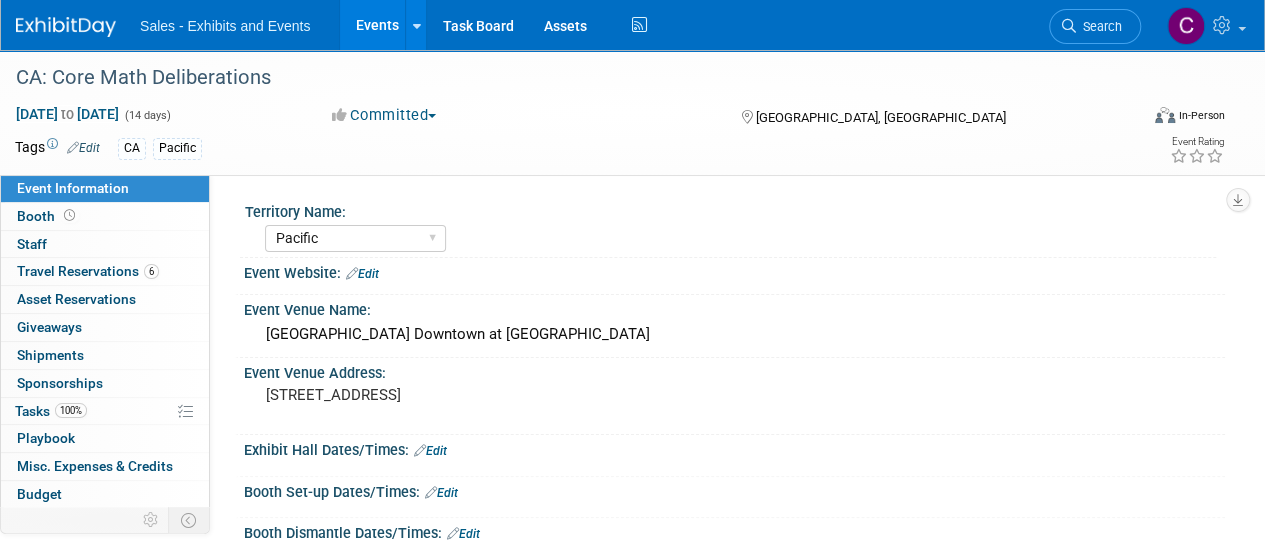 click on "Events" at bounding box center [376, 25] 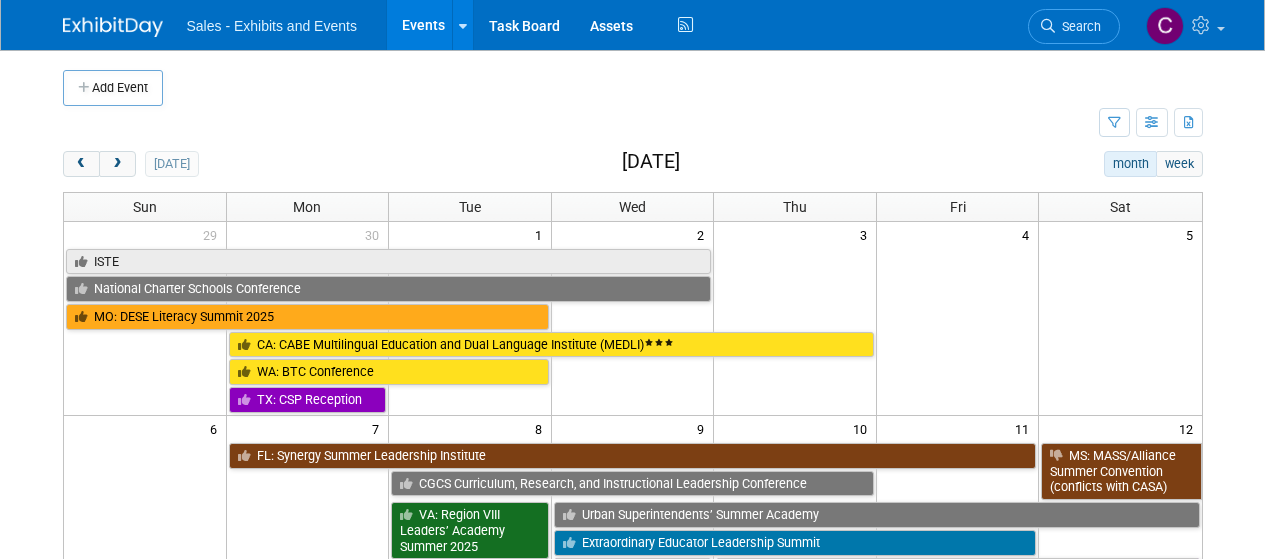 scroll, scrollTop: 0, scrollLeft: 0, axis: both 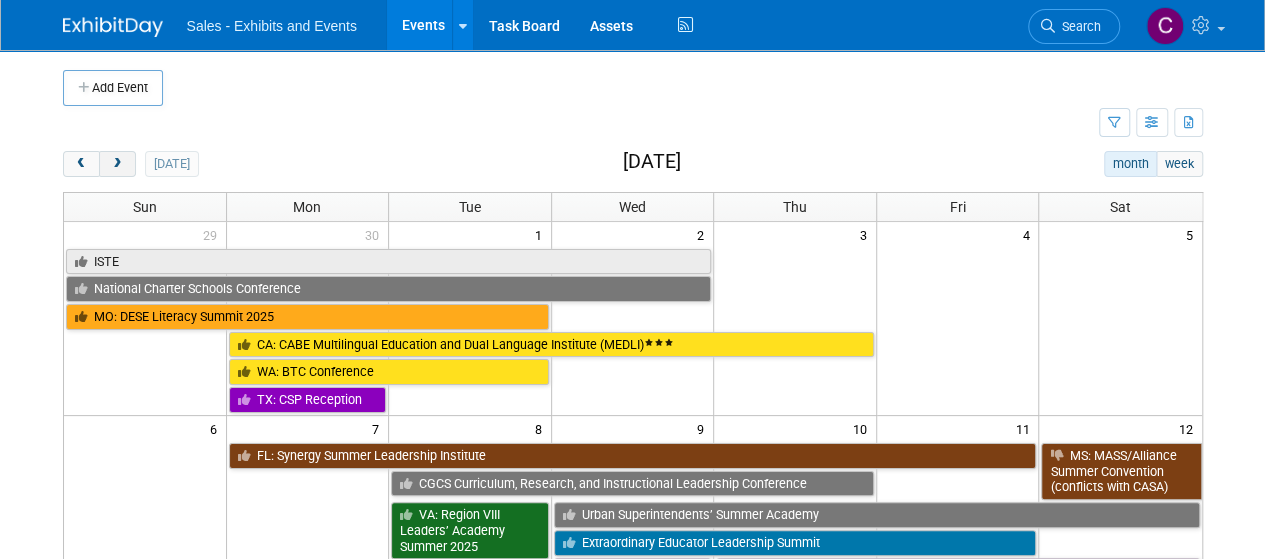 click at bounding box center (117, 164) 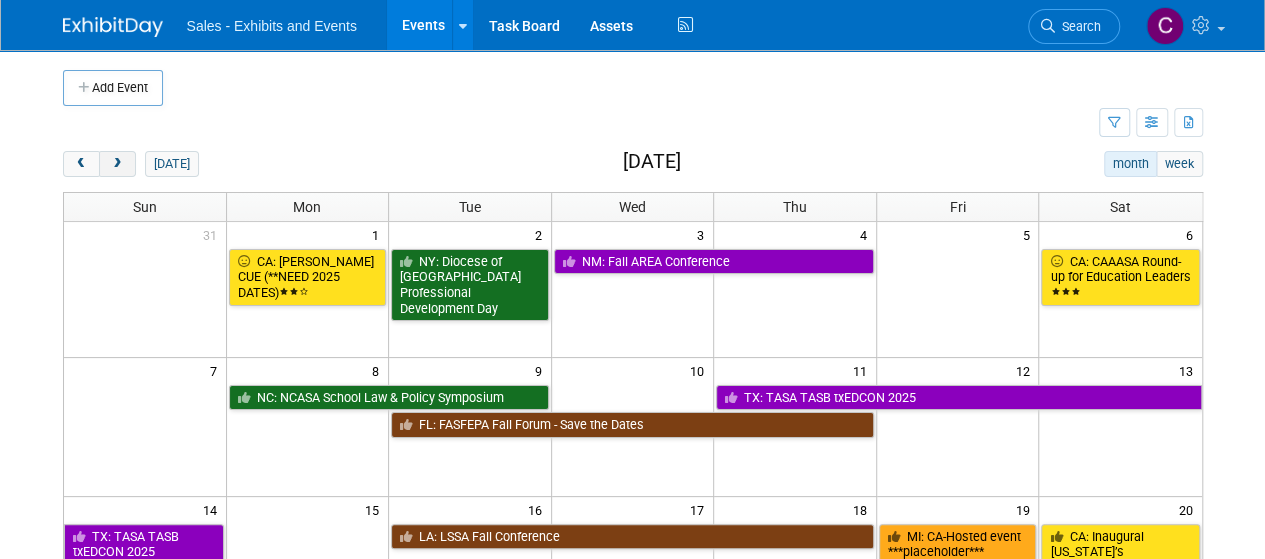 click at bounding box center [117, 164] 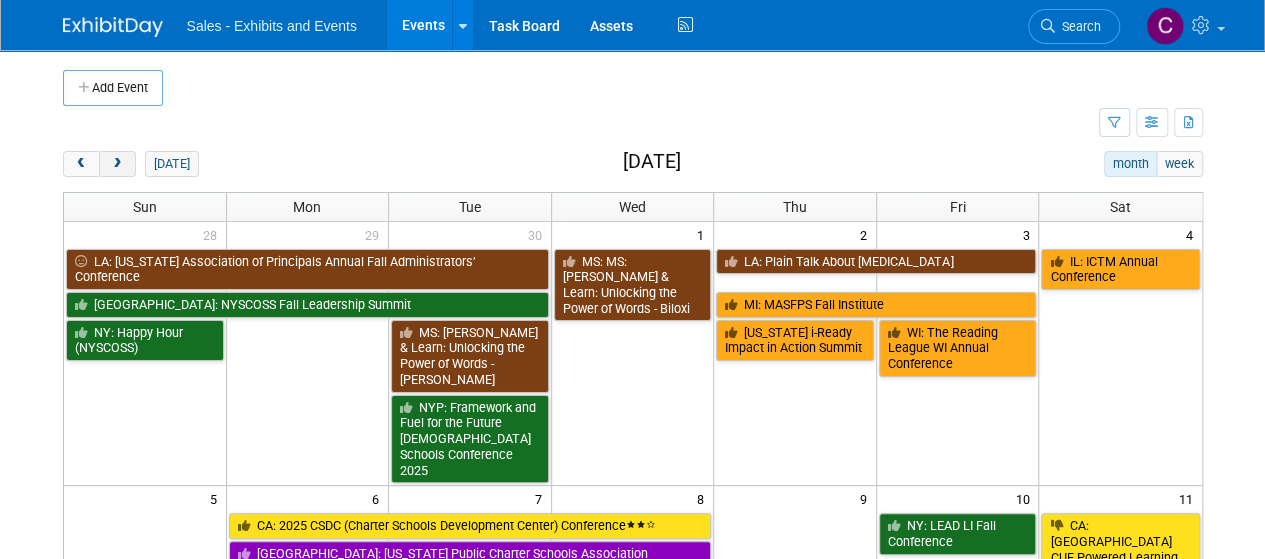 click at bounding box center [117, 164] 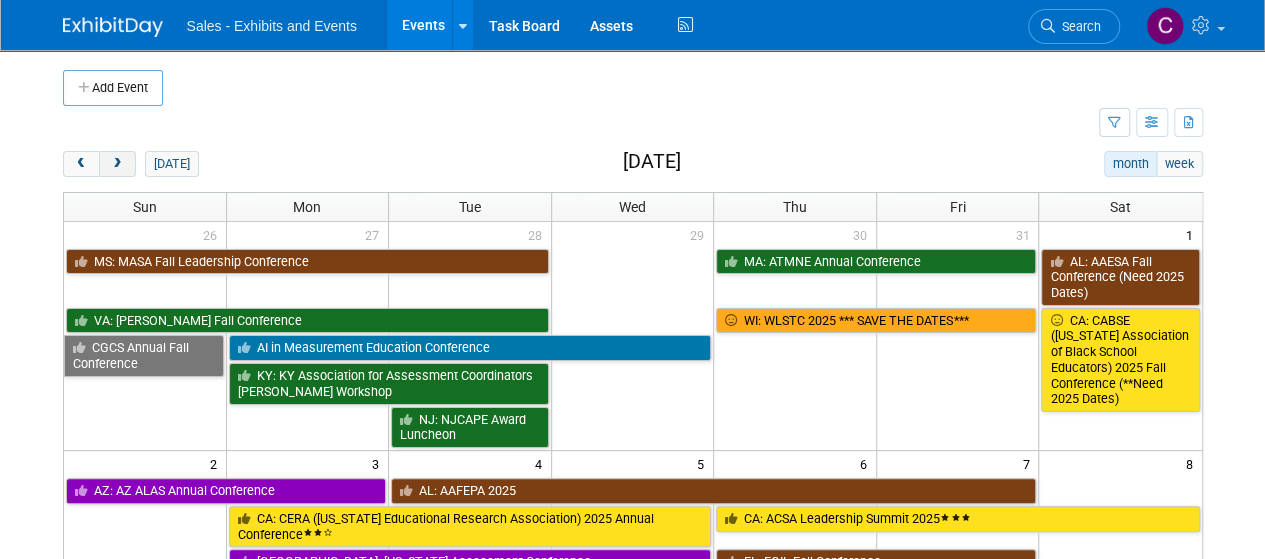 click at bounding box center [117, 164] 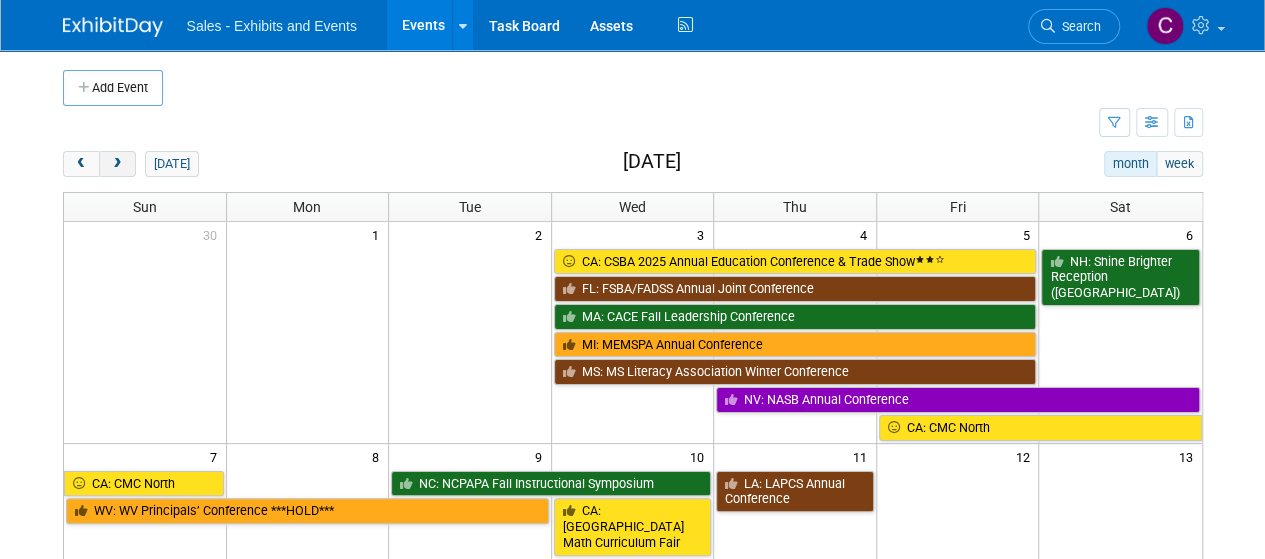 click at bounding box center [117, 164] 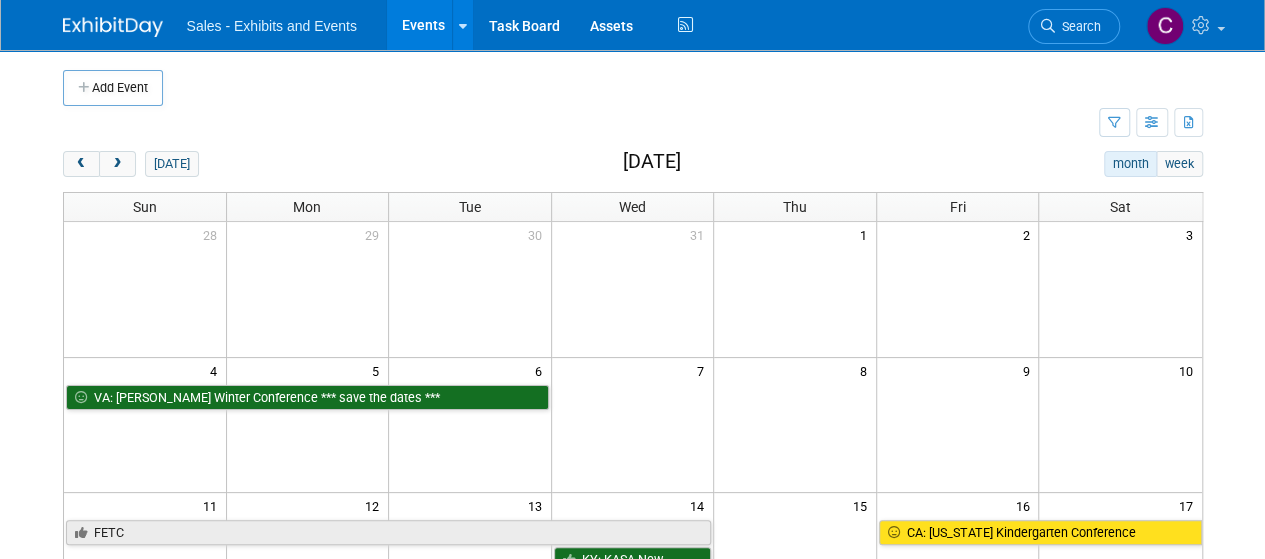 scroll, scrollTop: 472, scrollLeft: 0, axis: vertical 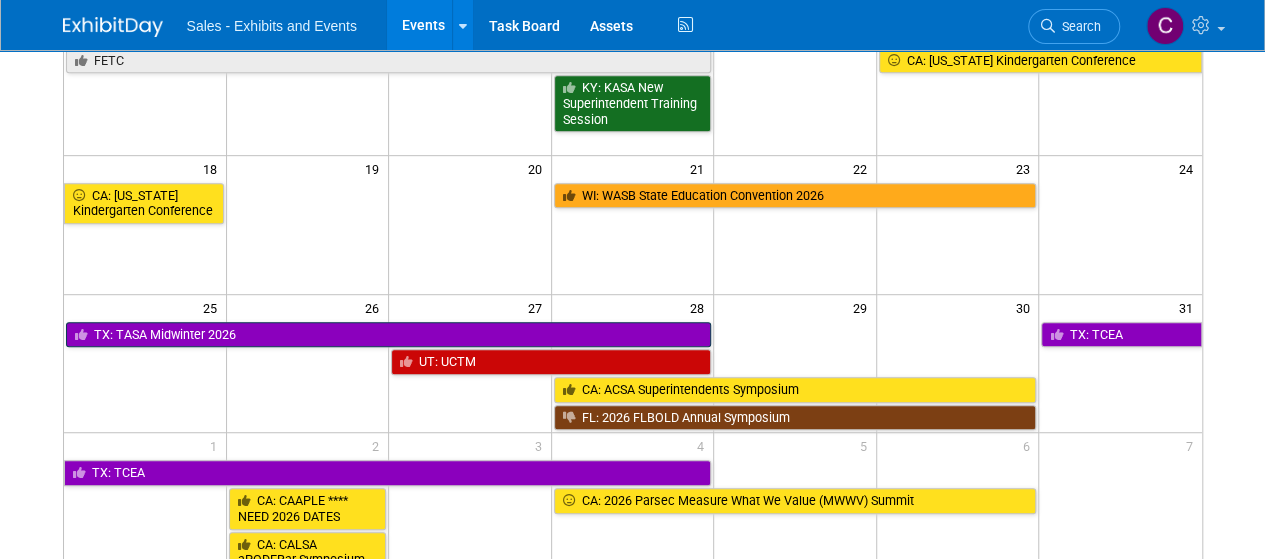click on "TX: TASA Midwinter 2026" at bounding box center [389, 335] 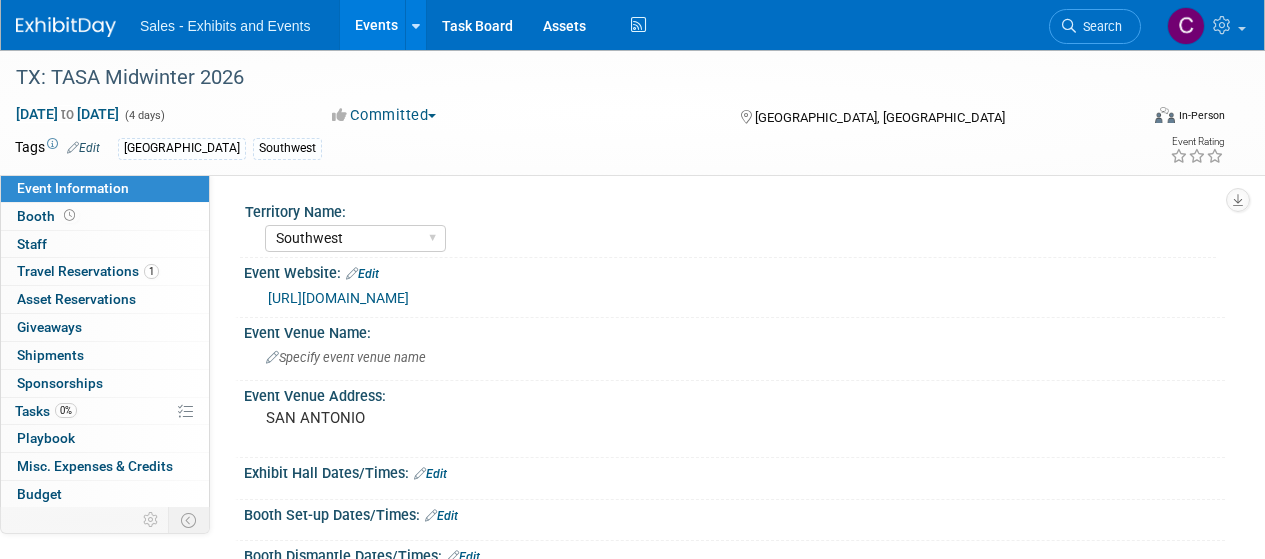 select on "Southwest" 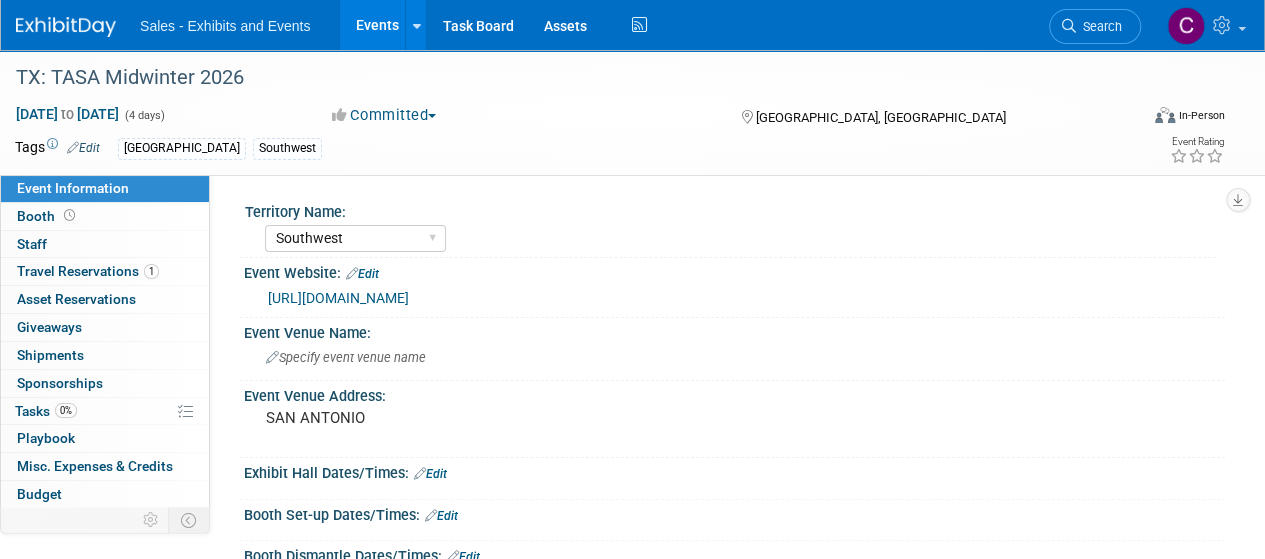 scroll, scrollTop: 0, scrollLeft: 0, axis: both 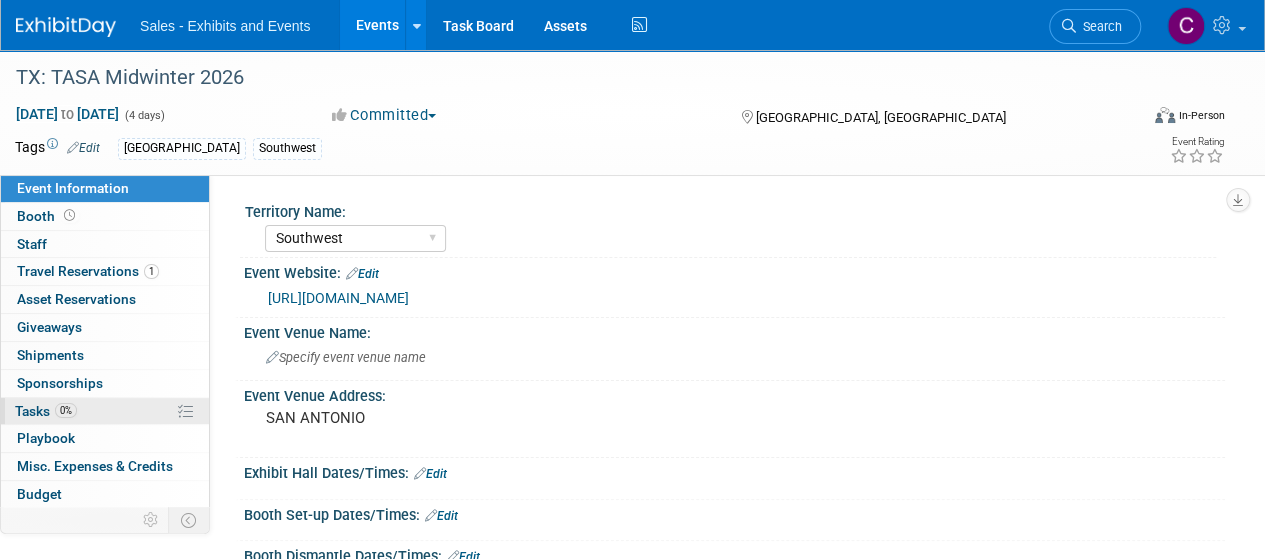 click on "Tasks 0%" at bounding box center (46, 411) 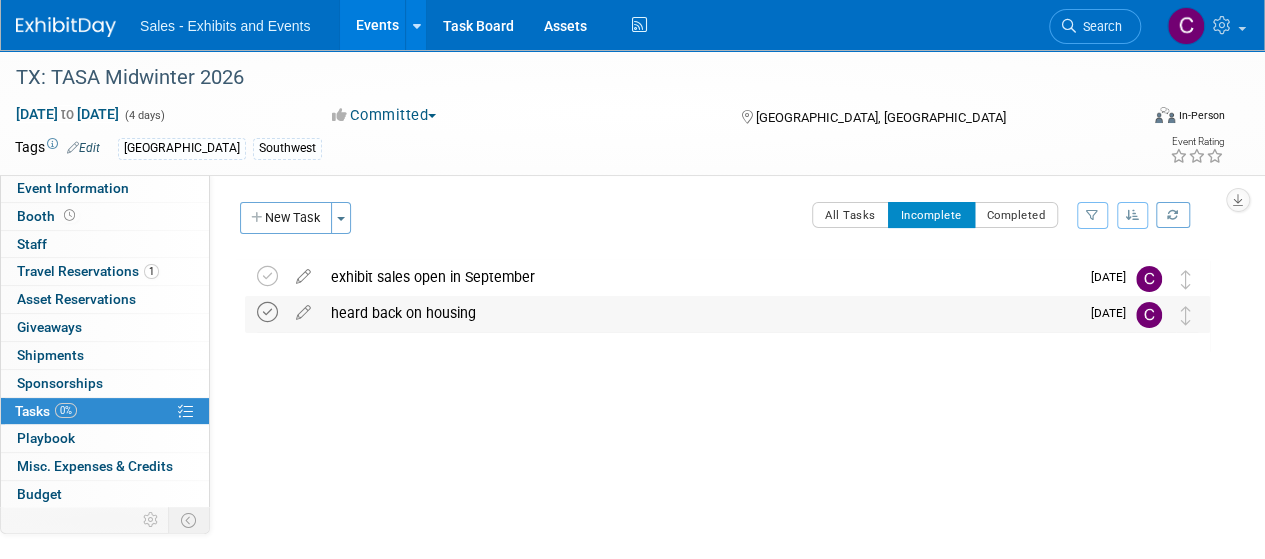 click at bounding box center (267, 312) 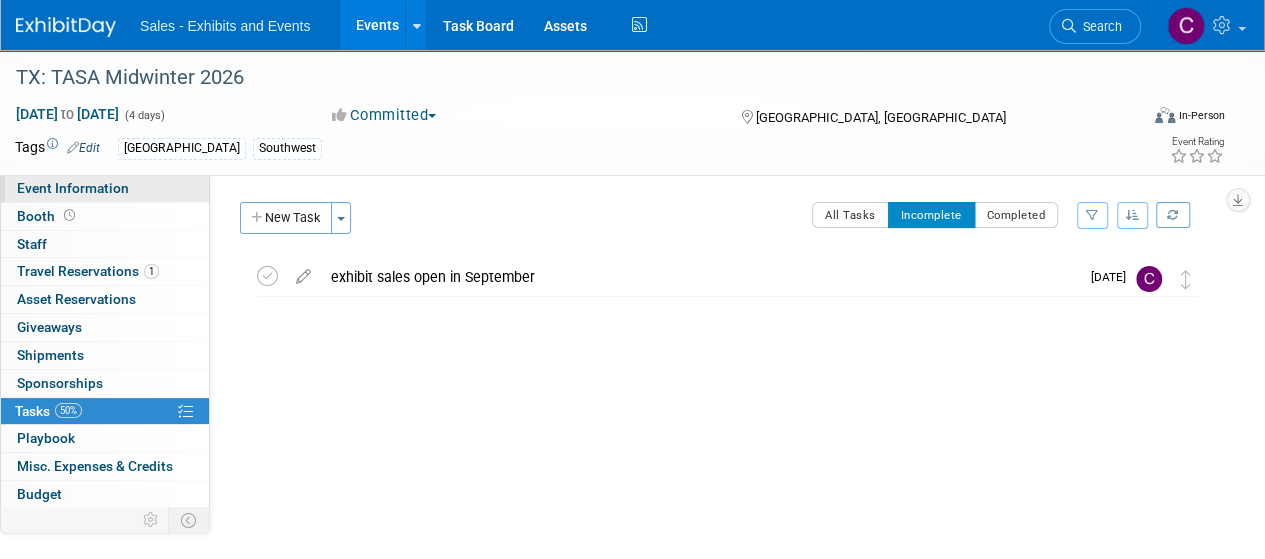 click on "Event Information" at bounding box center (73, 188) 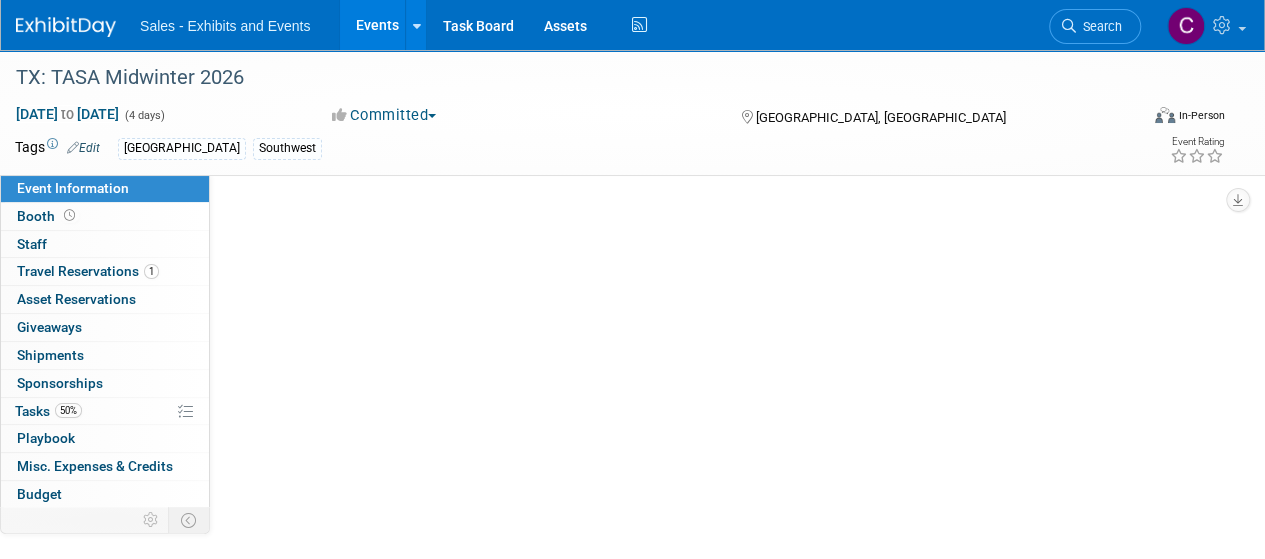 select on "Southwest" 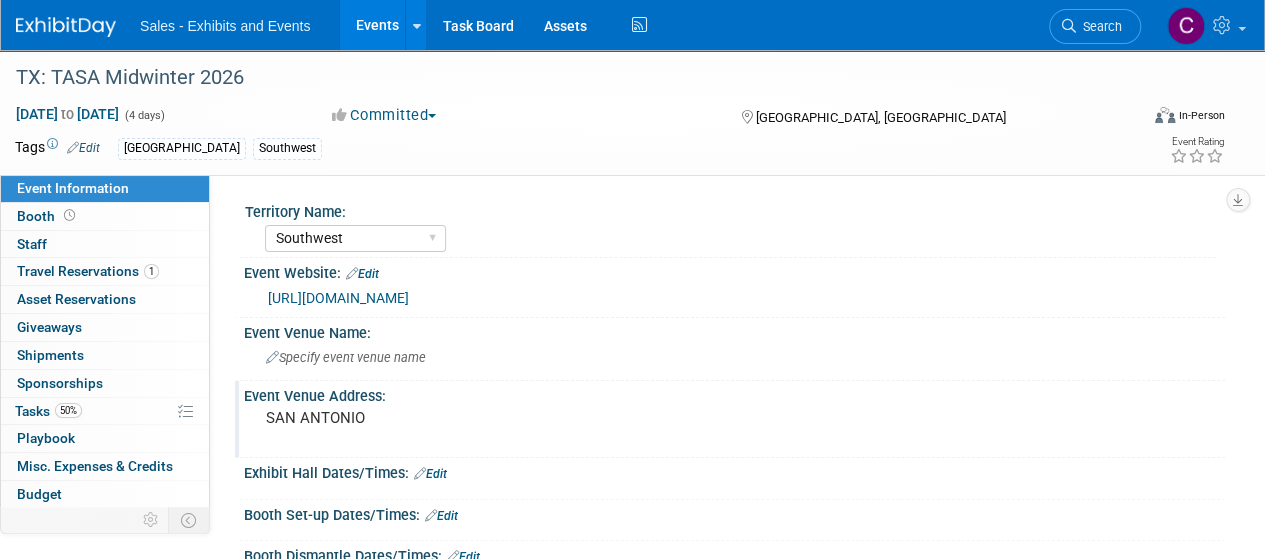 click on "SAN ANTONIO" at bounding box center (448, 418) 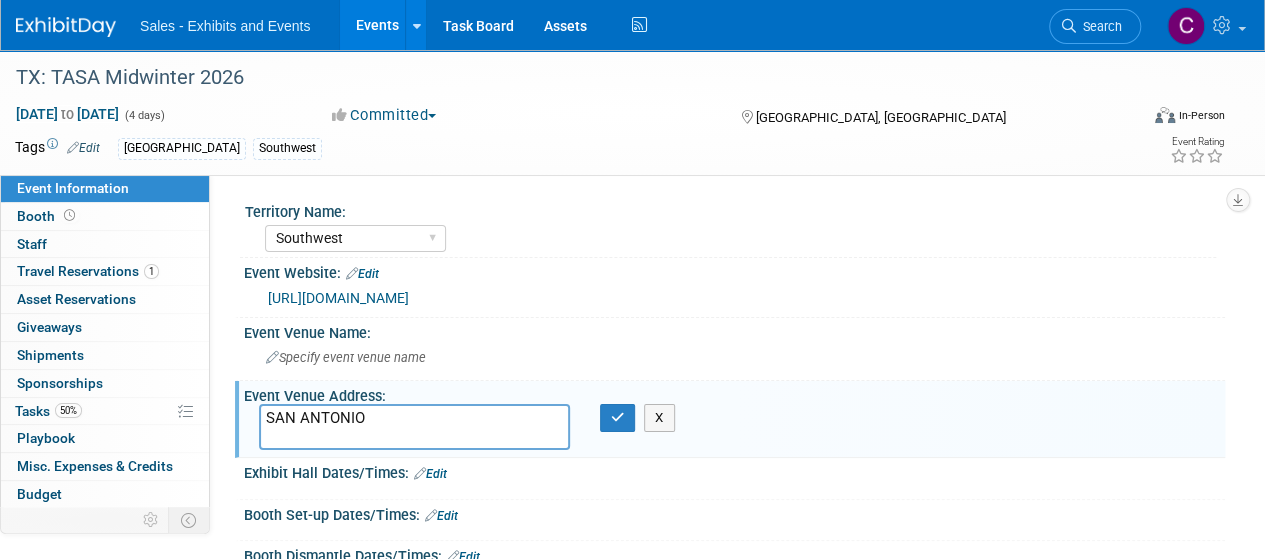 click on "SAN ANTONIO" at bounding box center [414, 427] 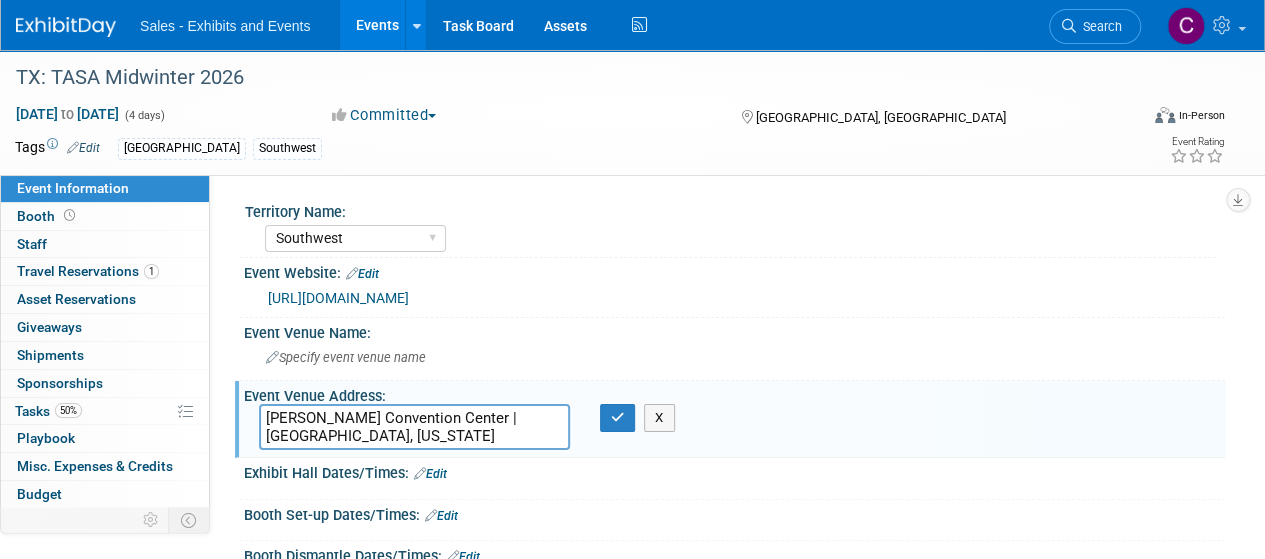 click on "Henry B. Gonzalez Convention Center | San Antonio, Texas" at bounding box center (414, 427) 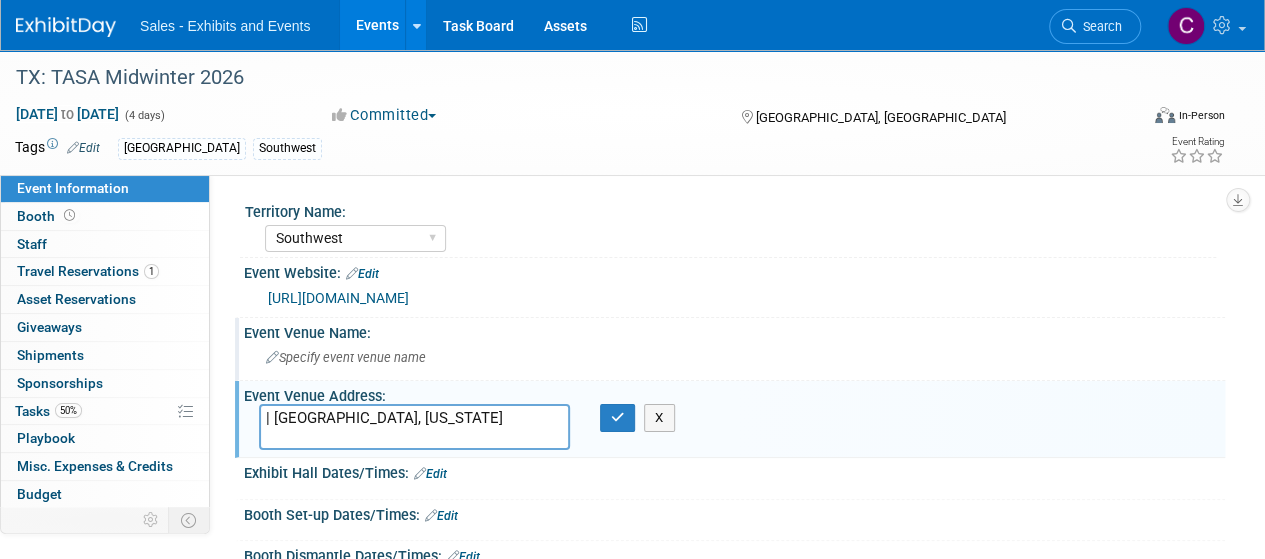 type on "| San Antonio, Texas" 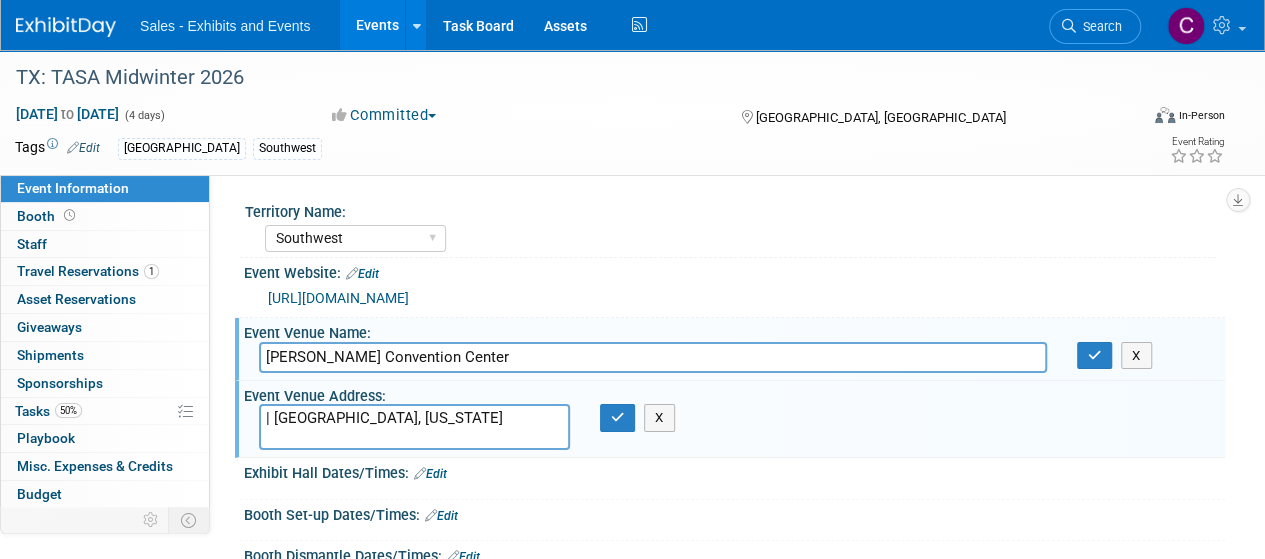 type on "Henry B. Gonzalez Convention Center" 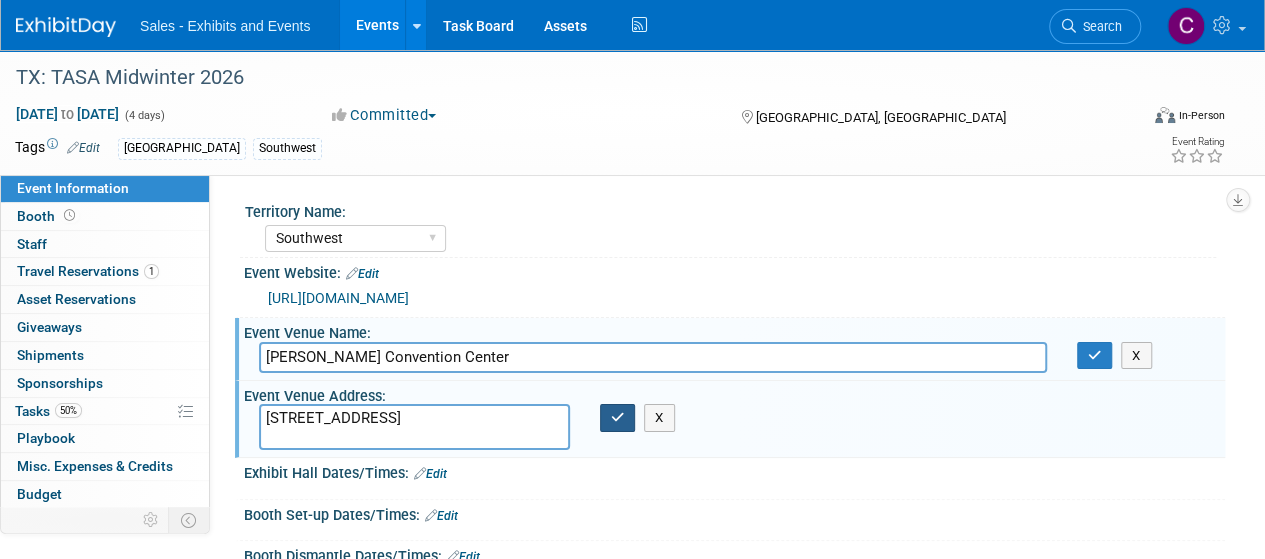 type on "900 E Market St, San Antonio, TX 78205" 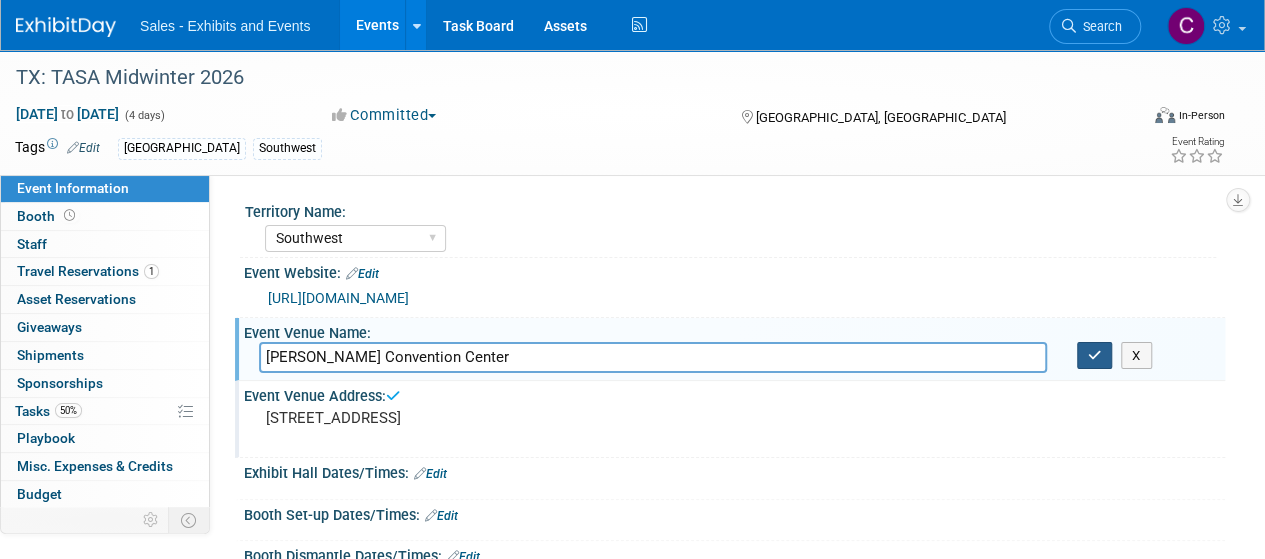 click at bounding box center (1095, 355) 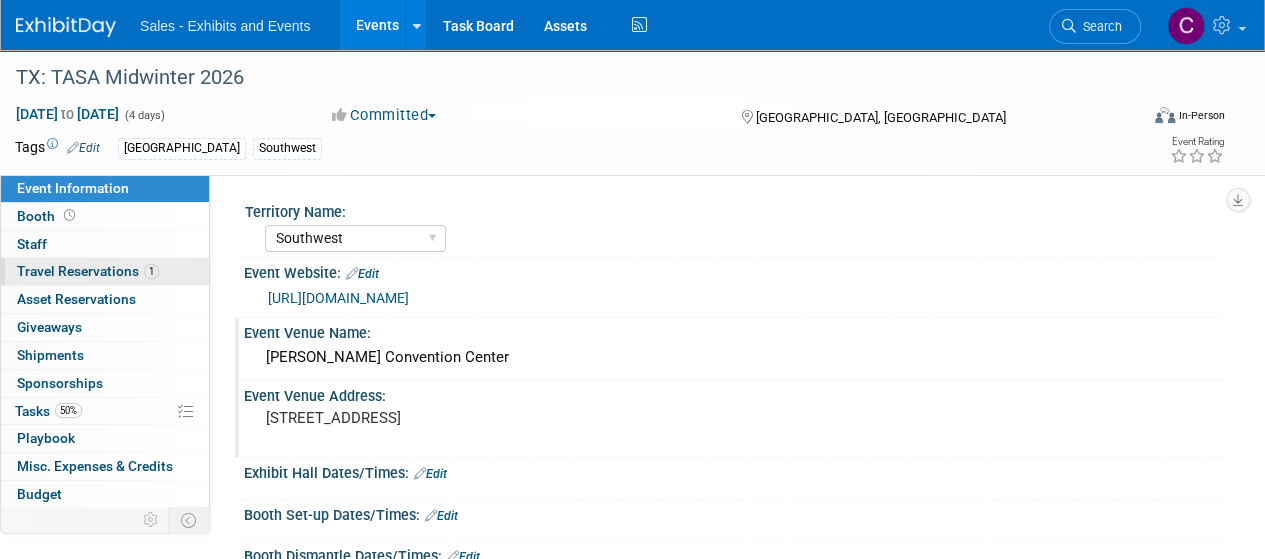 click on "Travel Reservations 1" at bounding box center (88, 271) 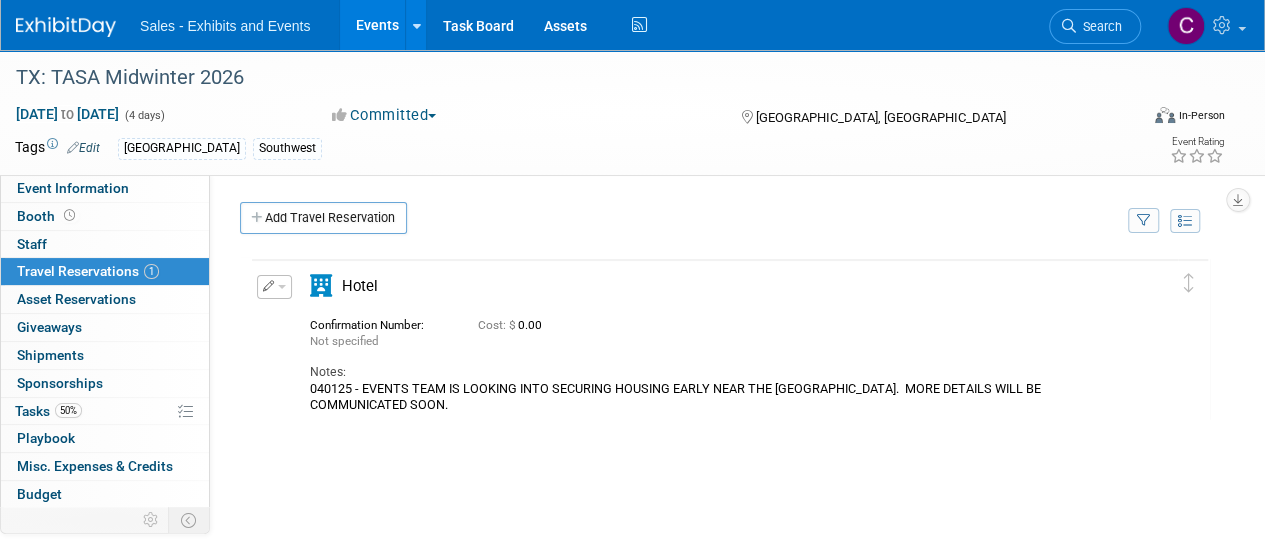 click on "Events" at bounding box center (376, 25) 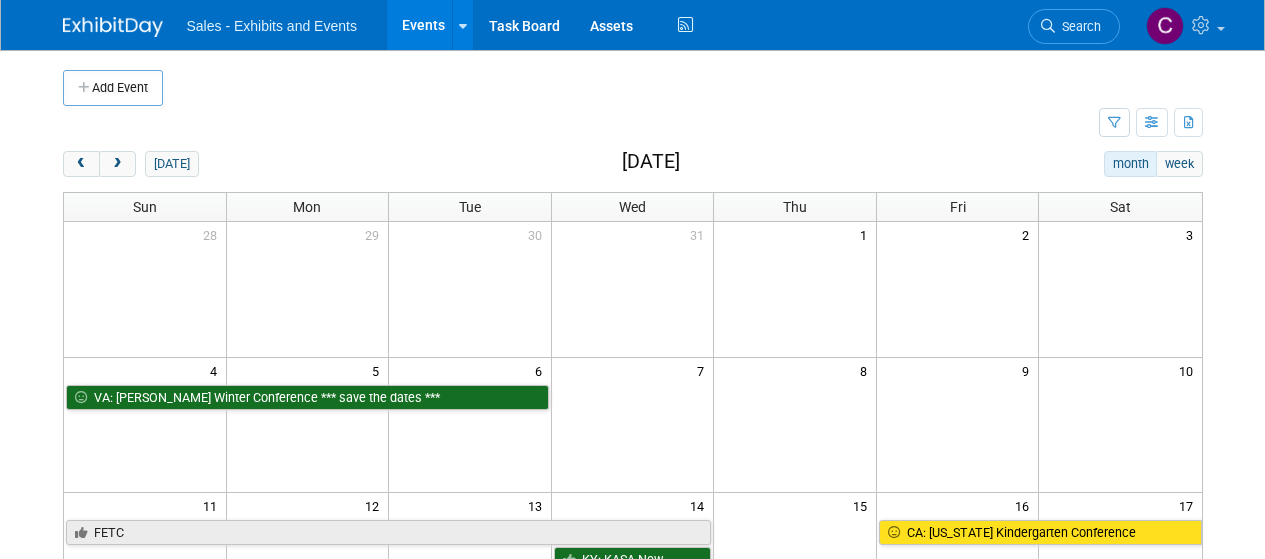scroll, scrollTop: 0, scrollLeft: 0, axis: both 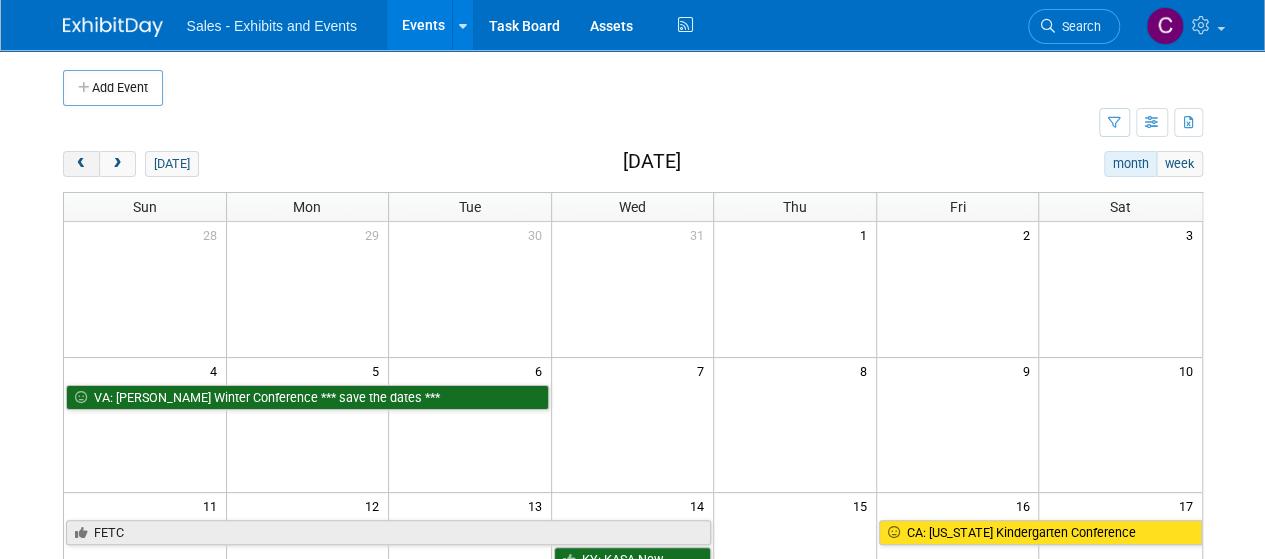click at bounding box center [81, 164] 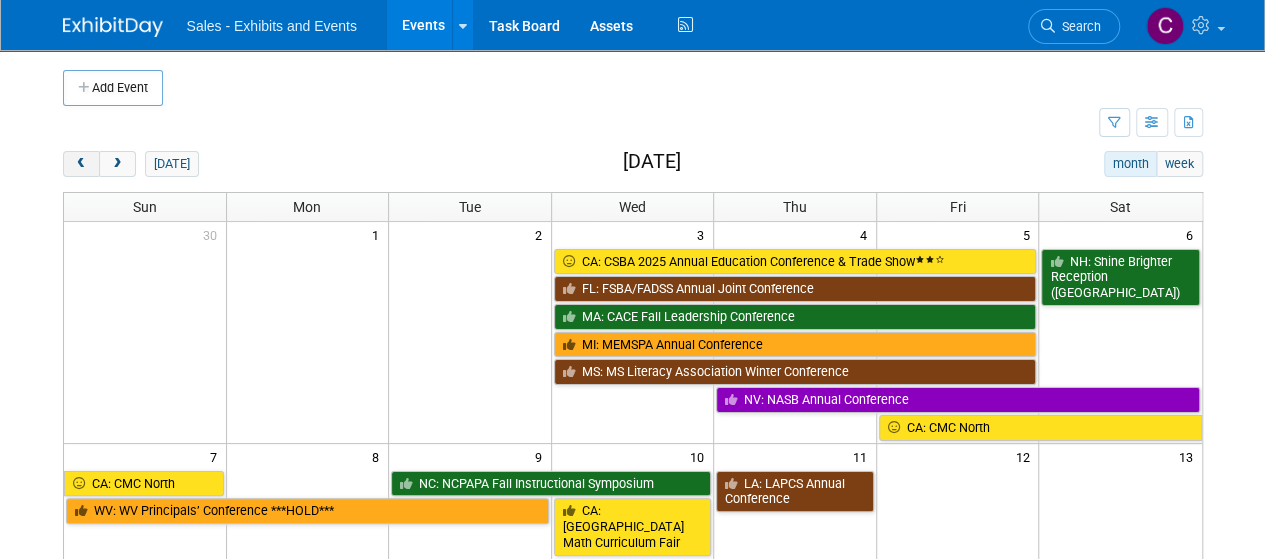 click at bounding box center (81, 164) 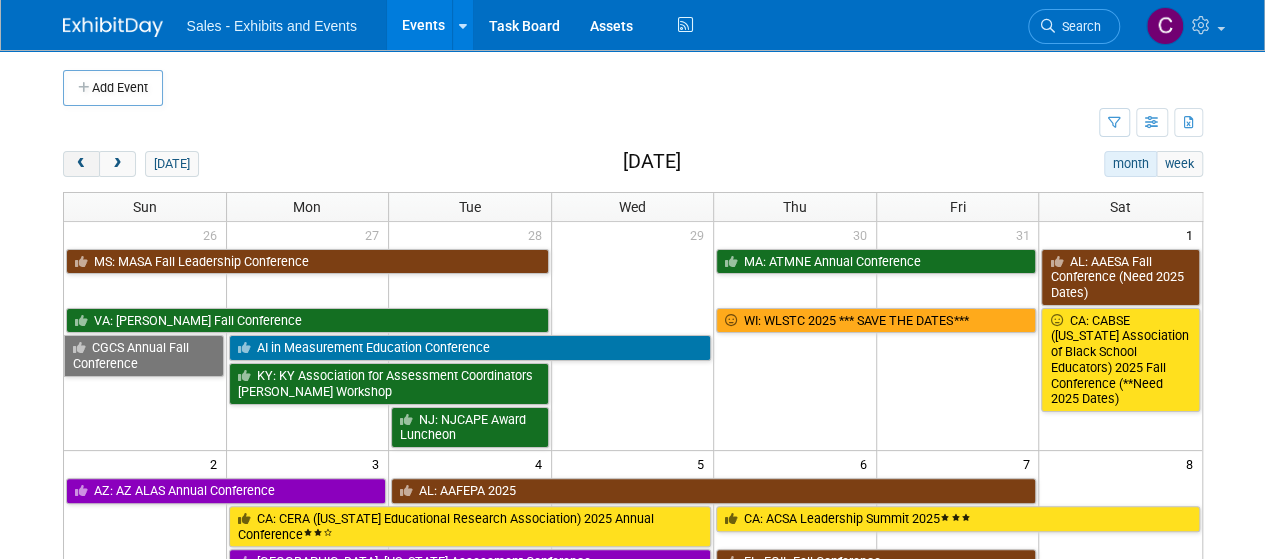 click at bounding box center (81, 164) 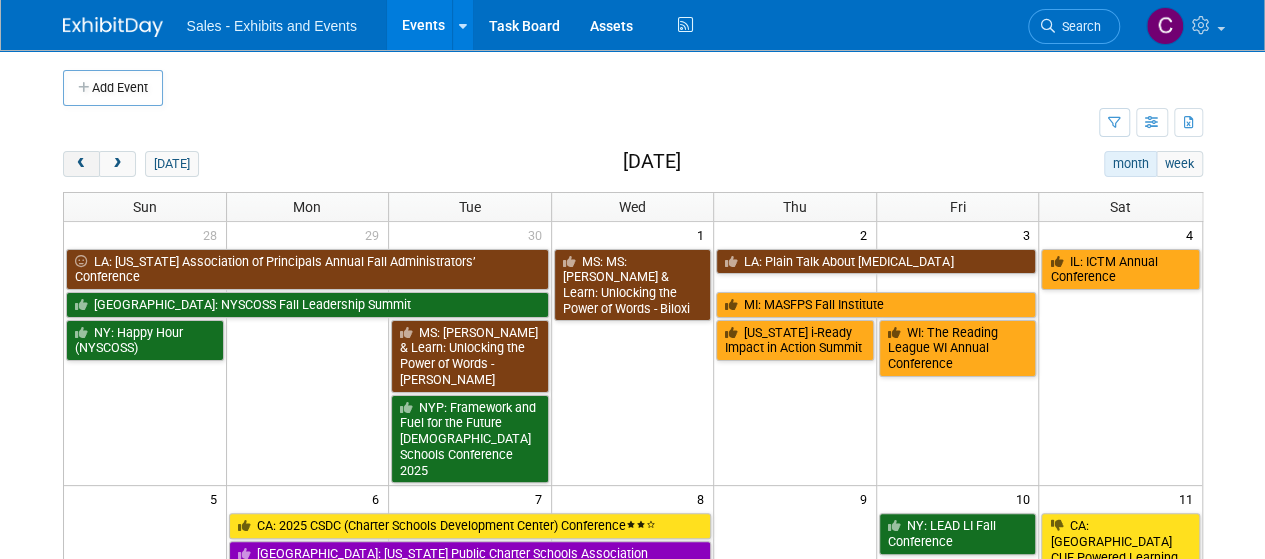 click at bounding box center (81, 164) 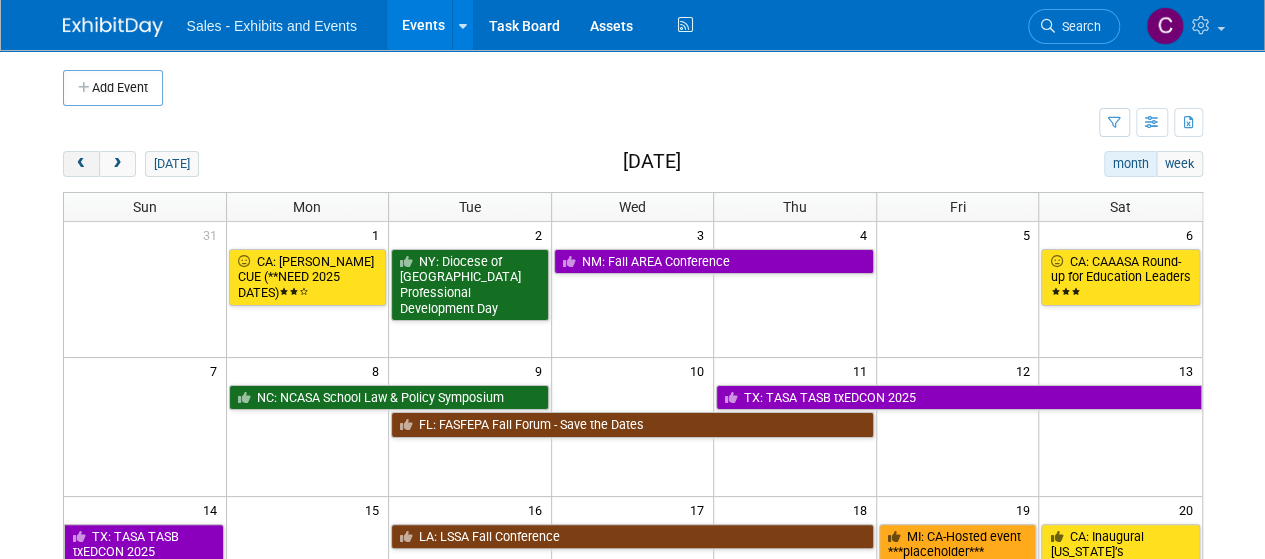 click at bounding box center [81, 164] 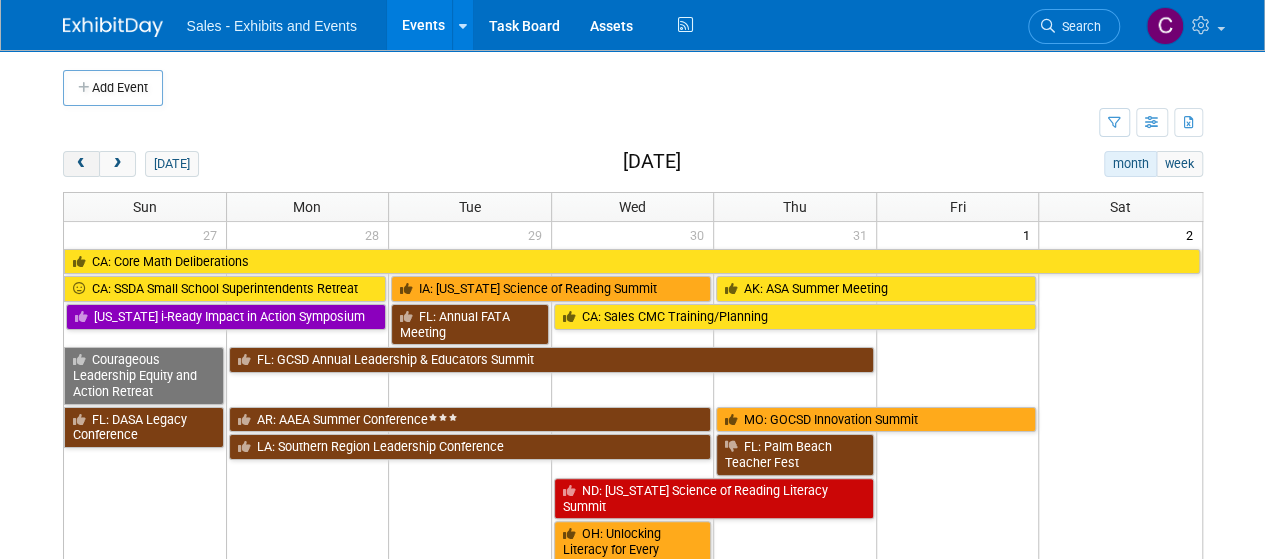 click at bounding box center [81, 164] 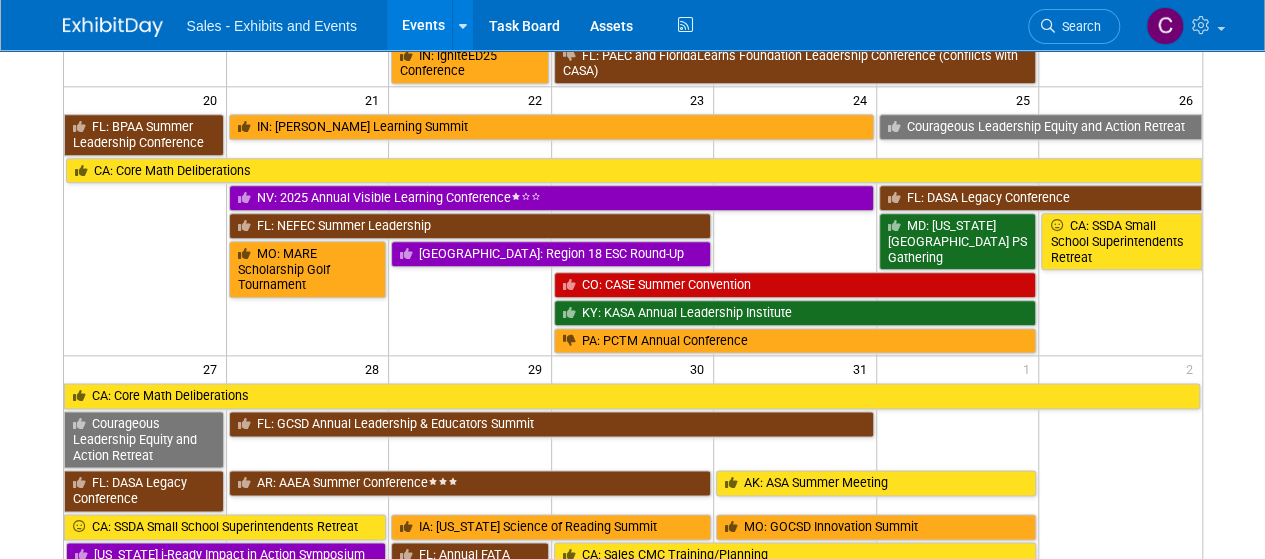 scroll, scrollTop: 1180, scrollLeft: 0, axis: vertical 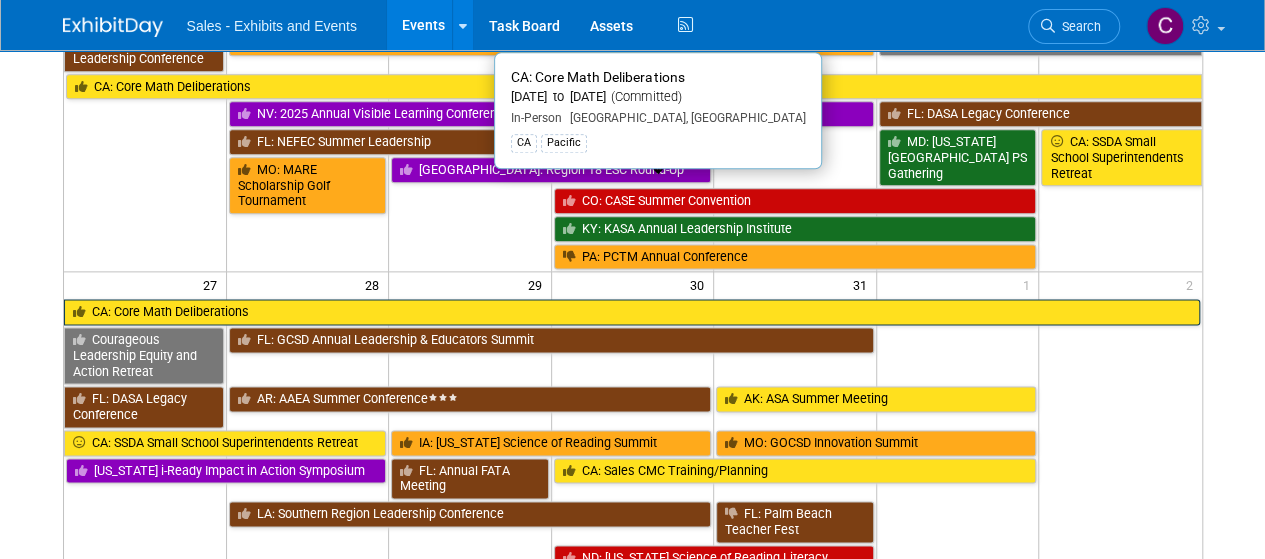 click on "CA: Core Math Deliberations" at bounding box center (632, 312) 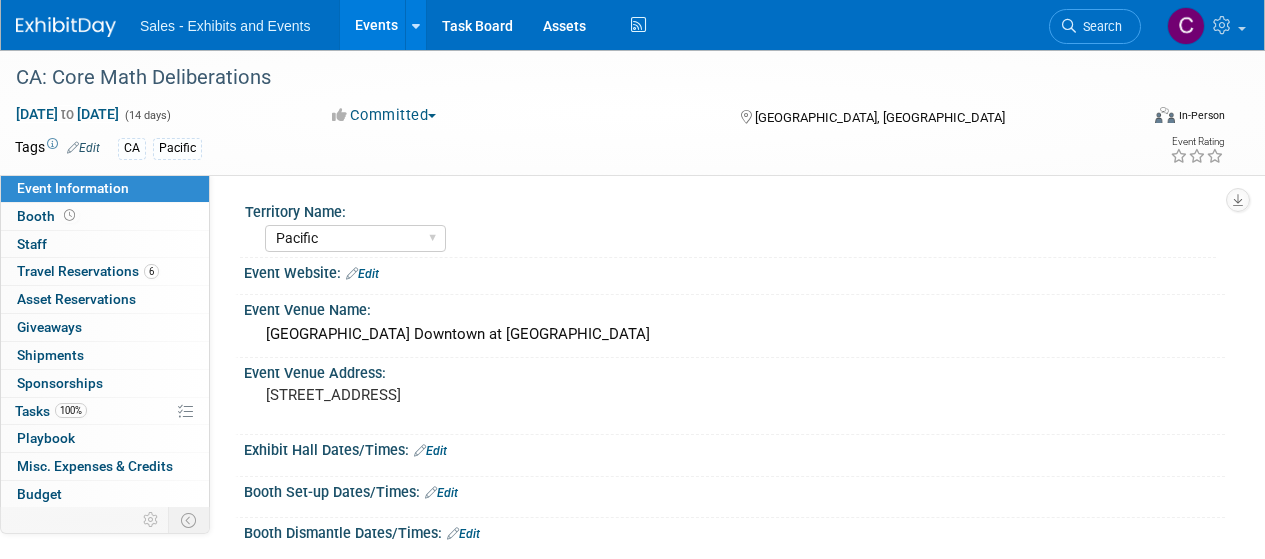 select on "Pacific" 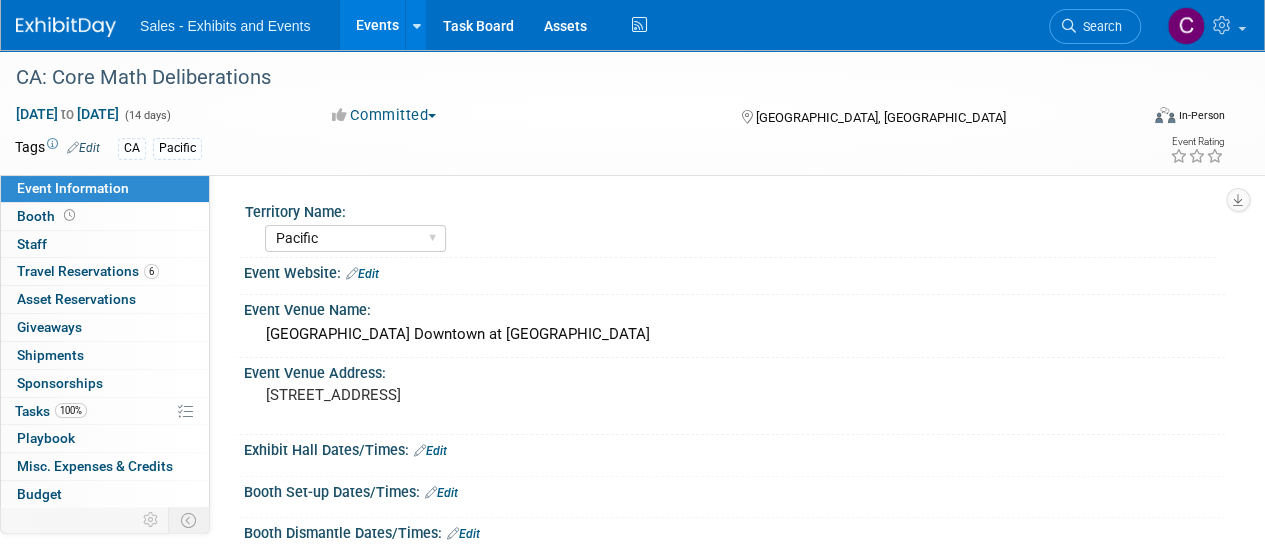 scroll, scrollTop: 0, scrollLeft: 0, axis: both 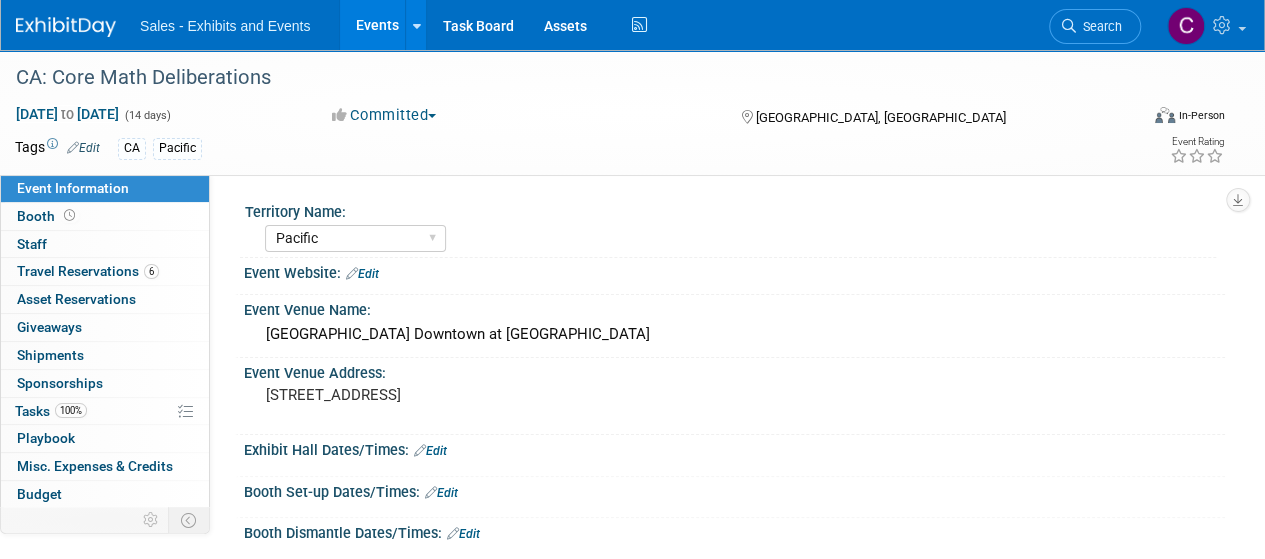 click on "Events" at bounding box center [376, 25] 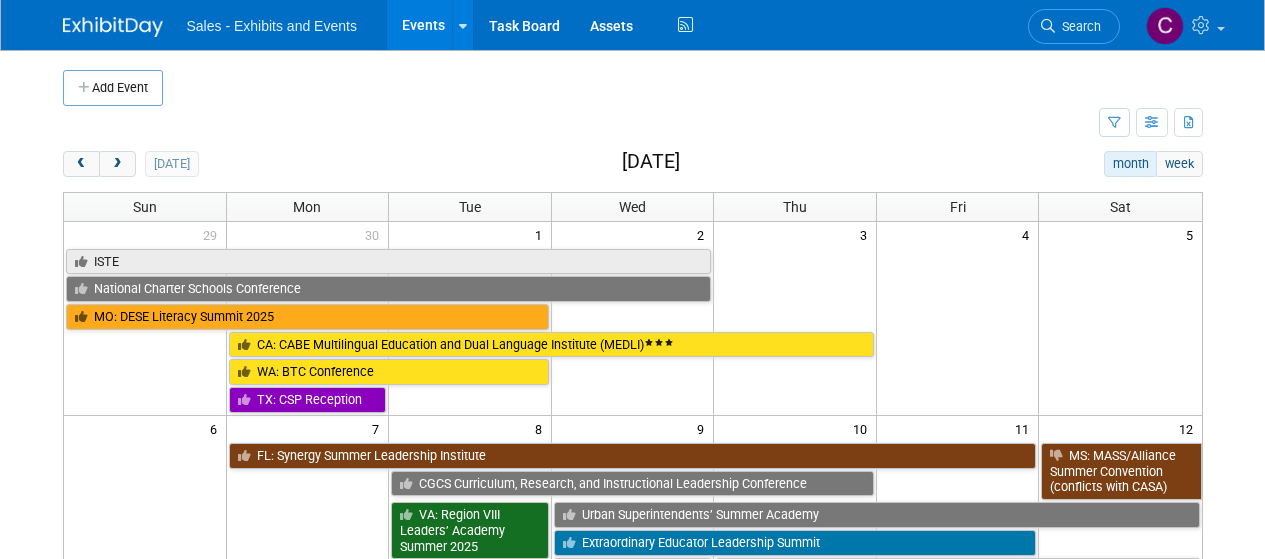 scroll, scrollTop: 0, scrollLeft: 0, axis: both 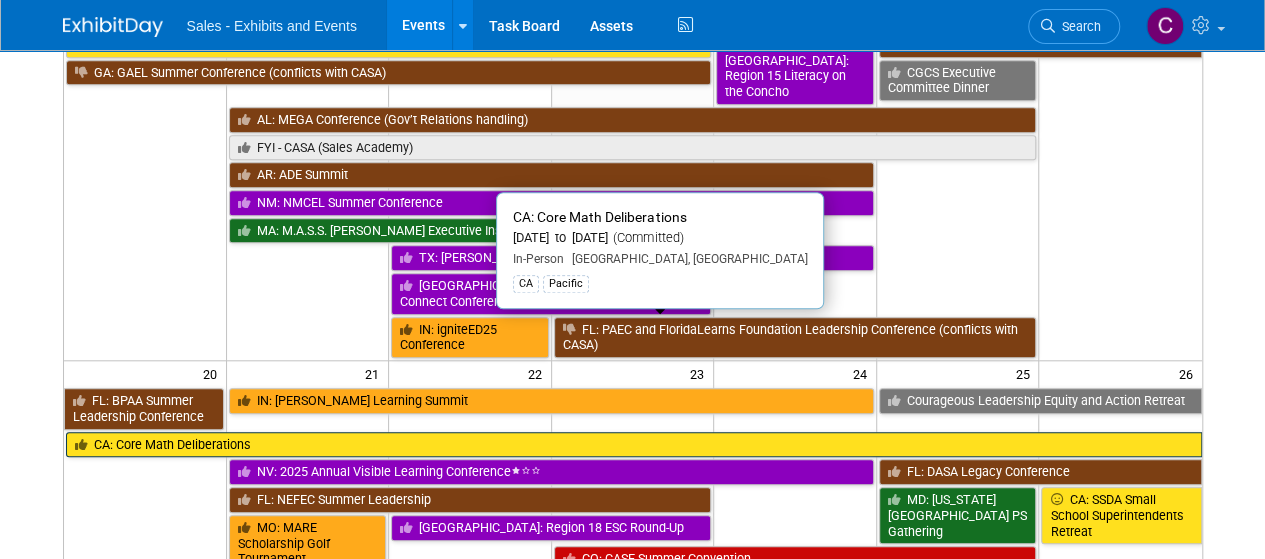 click on "CA: Core Math Deliberations" at bounding box center [634, 445] 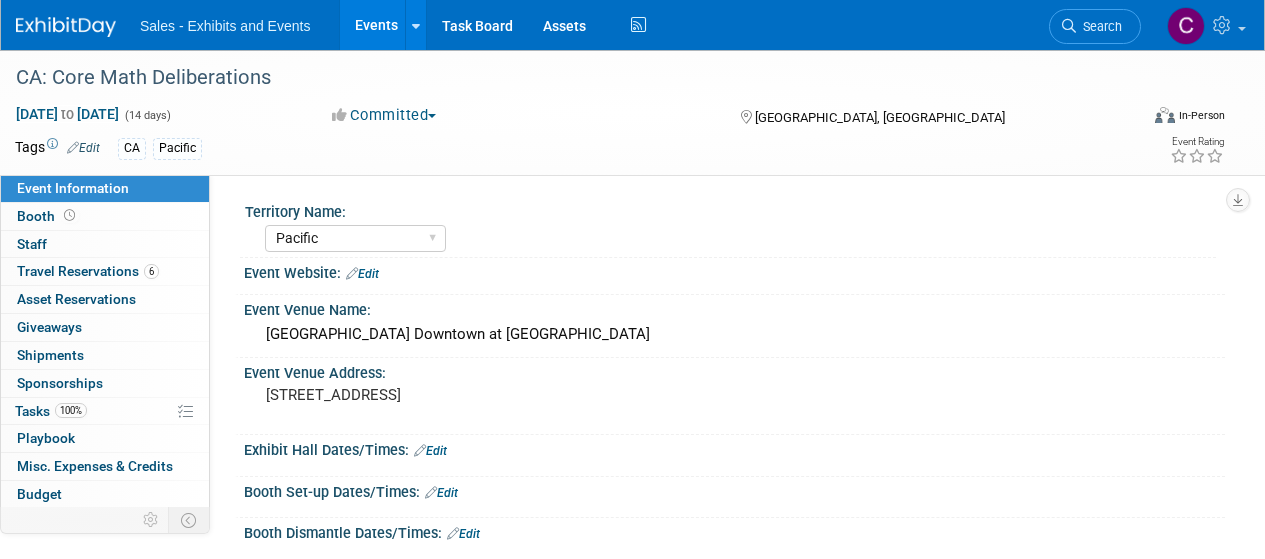 select on "Pacific" 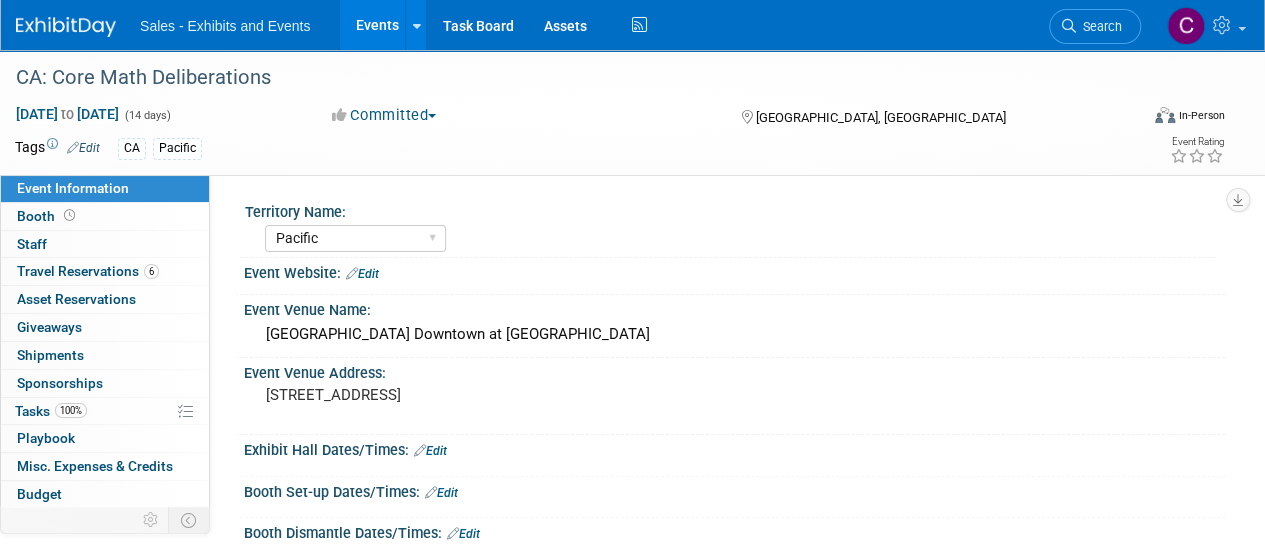 scroll, scrollTop: 0, scrollLeft: 0, axis: both 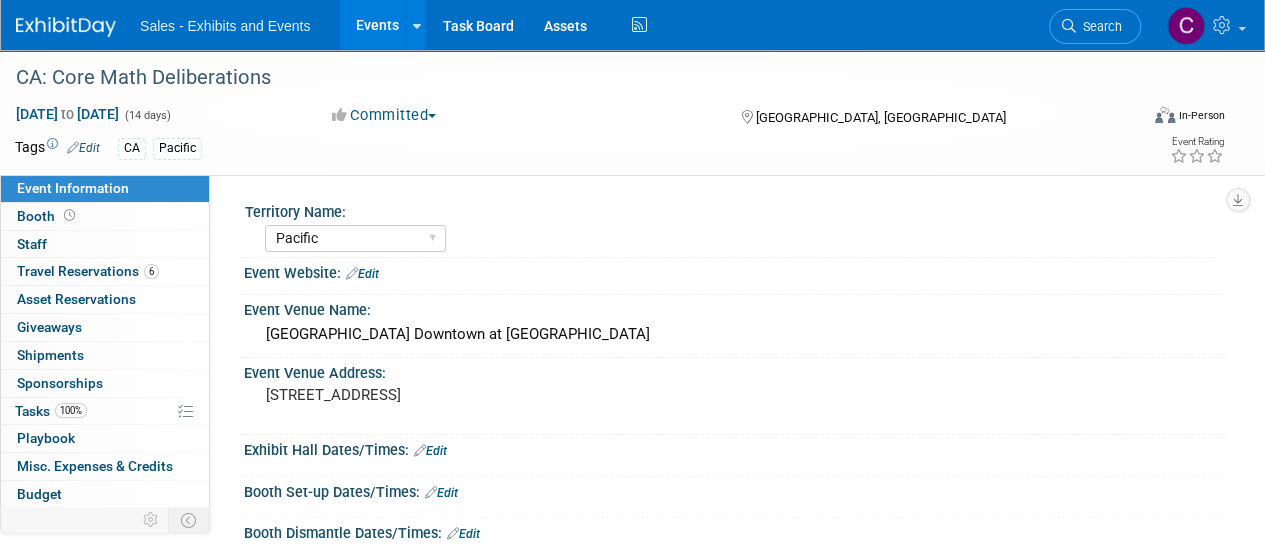click on "Events" at bounding box center [376, 25] 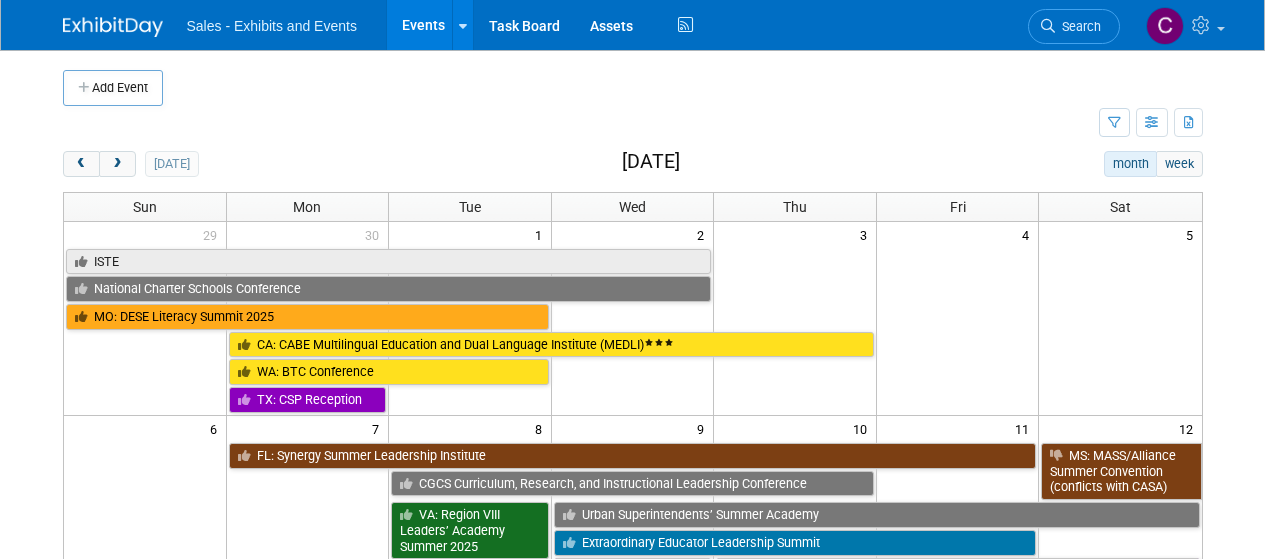 scroll, scrollTop: 0, scrollLeft: 0, axis: both 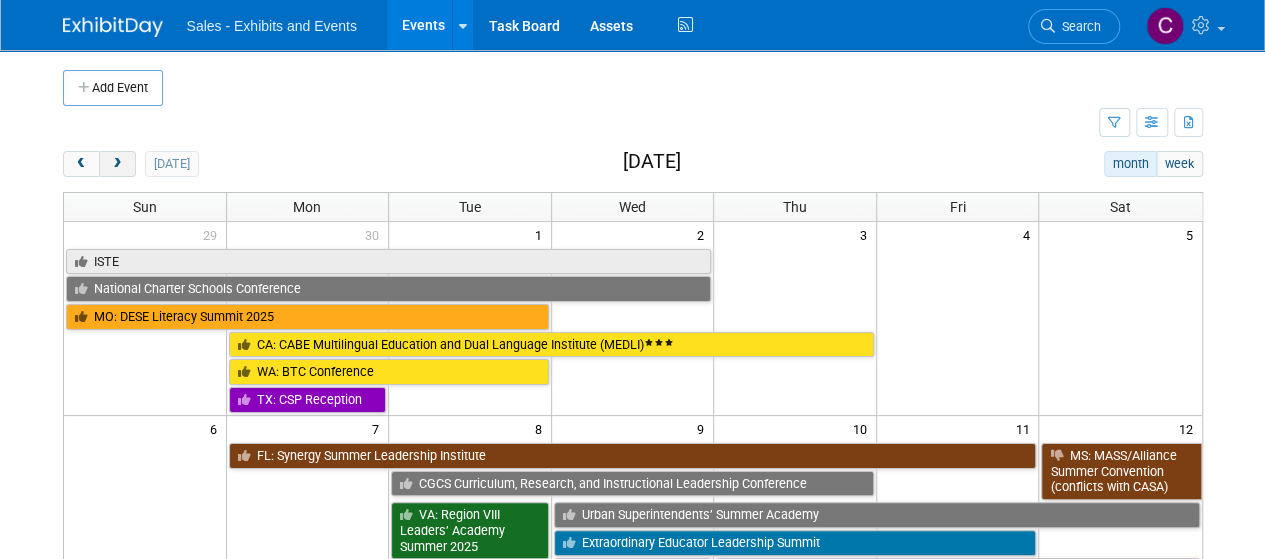 click at bounding box center [117, 164] 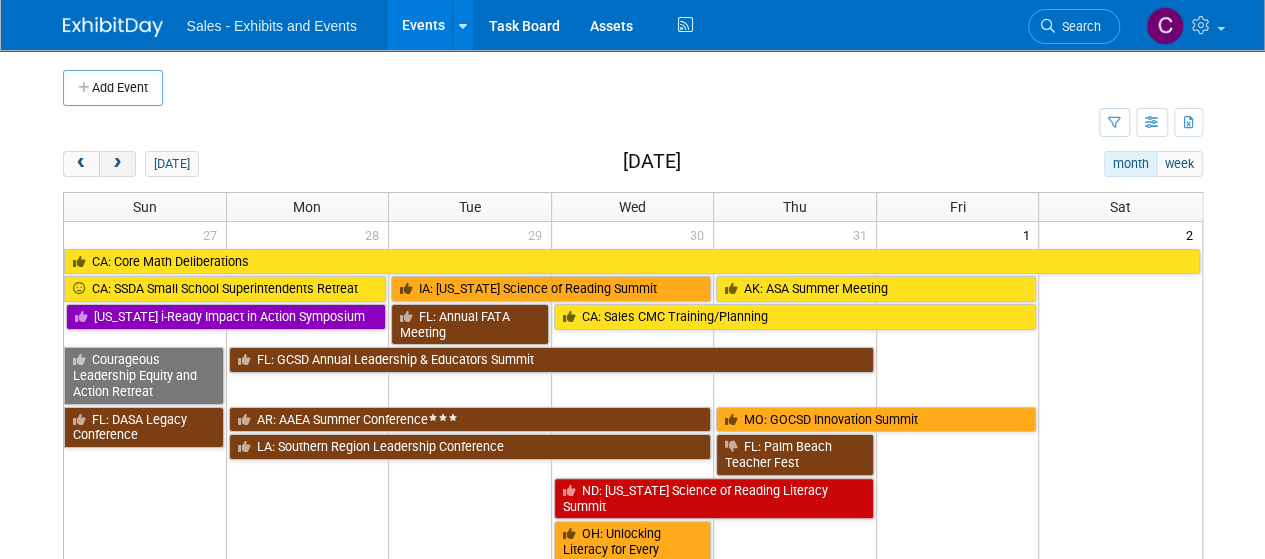 click at bounding box center (117, 164) 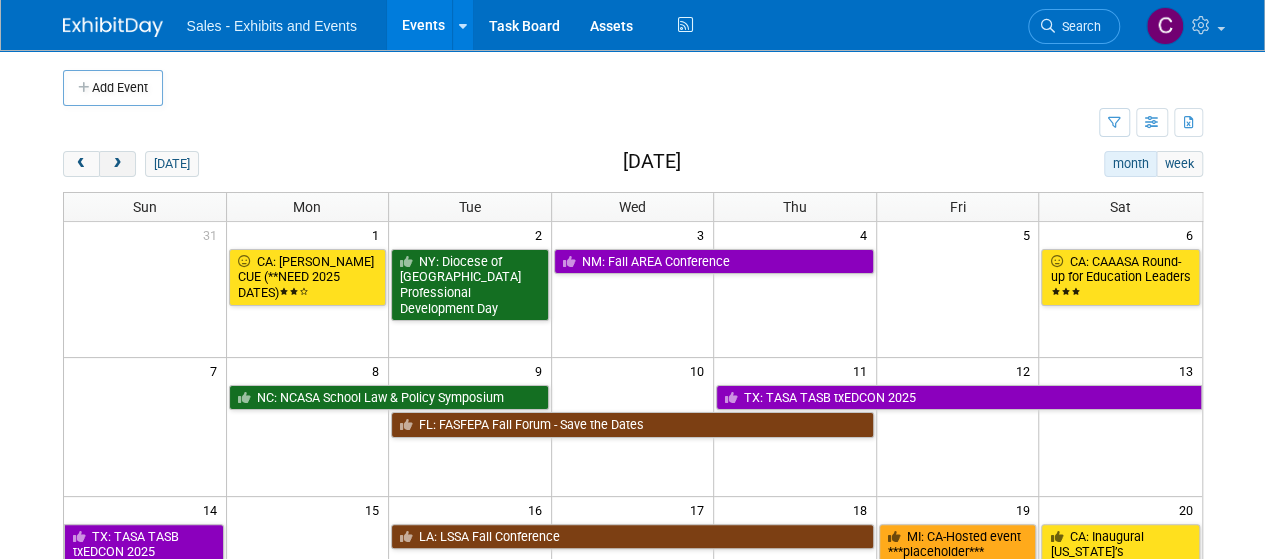 click at bounding box center (117, 164) 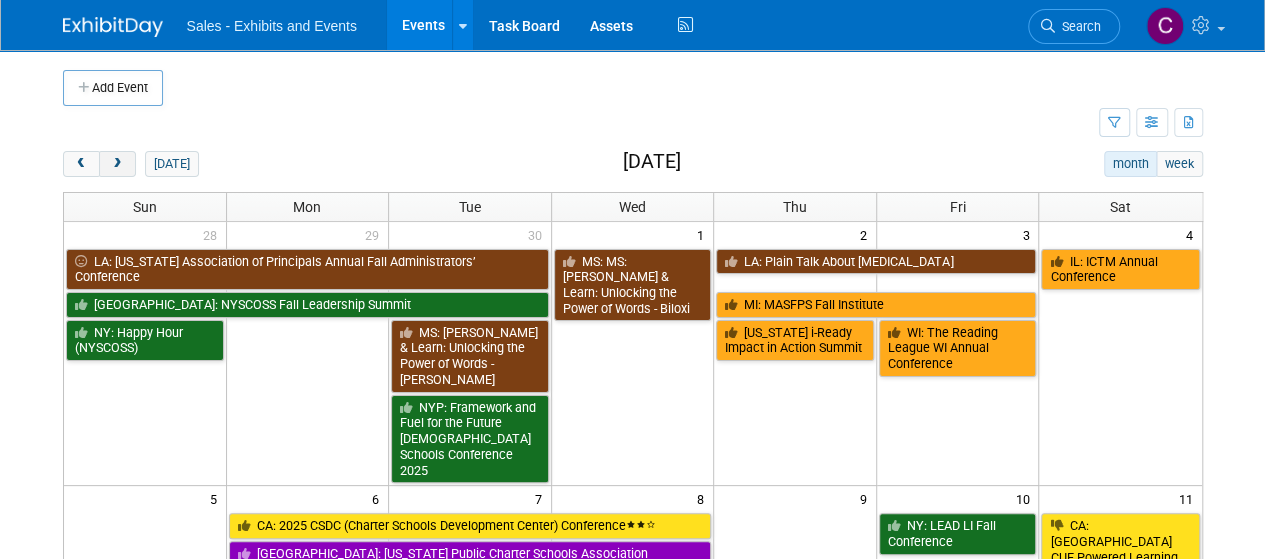 click at bounding box center [117, 164] 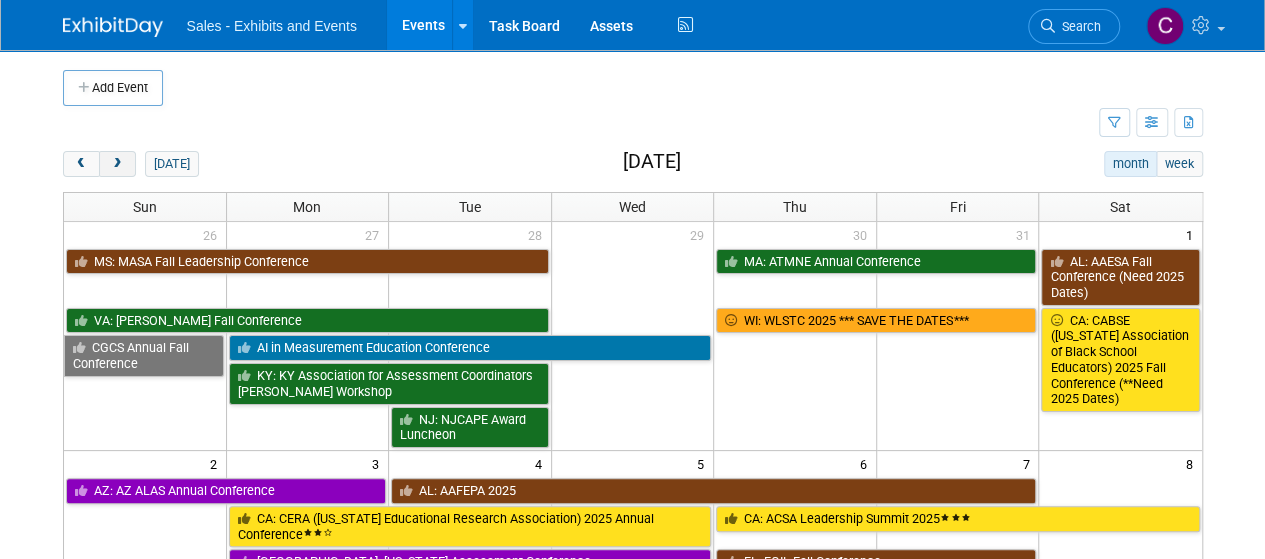 click at bounding box center [117, 164] 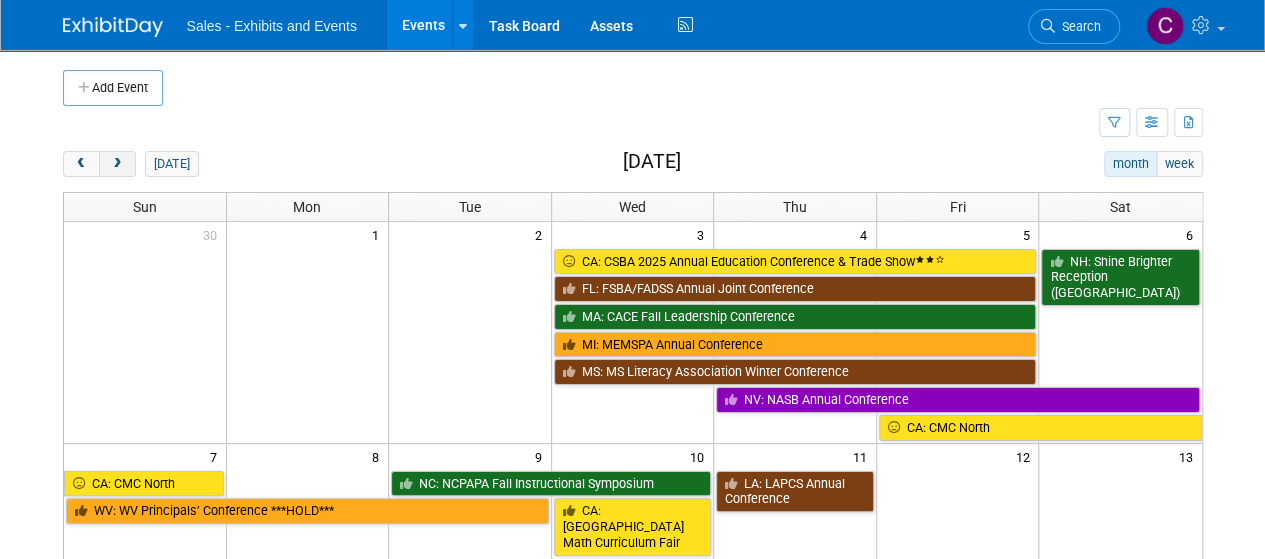 click at bounding box center (117, 164) 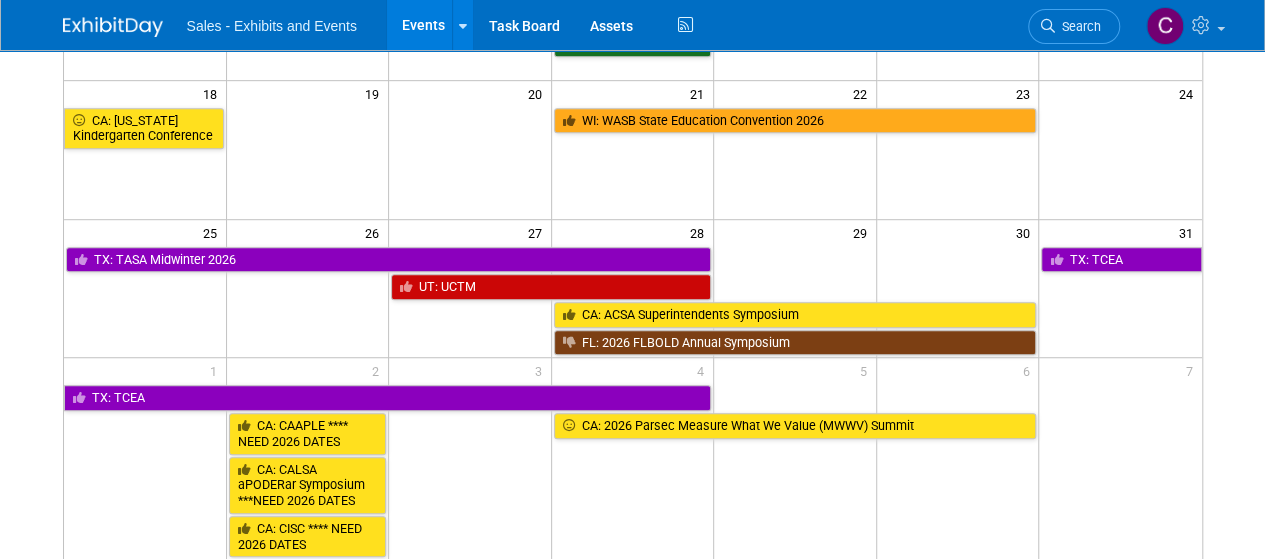 scroll, scrollTop: 557, scrollLeft: 0, axis: vertical 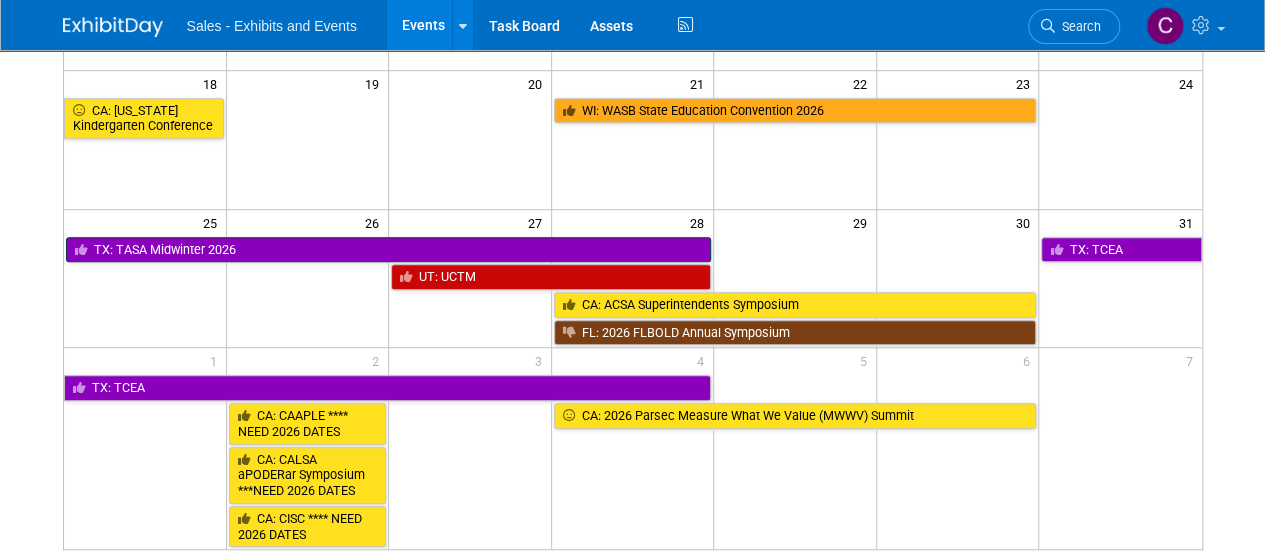 click on "TX: TASA Midwinter 2026" at bounding box center (389, 250) 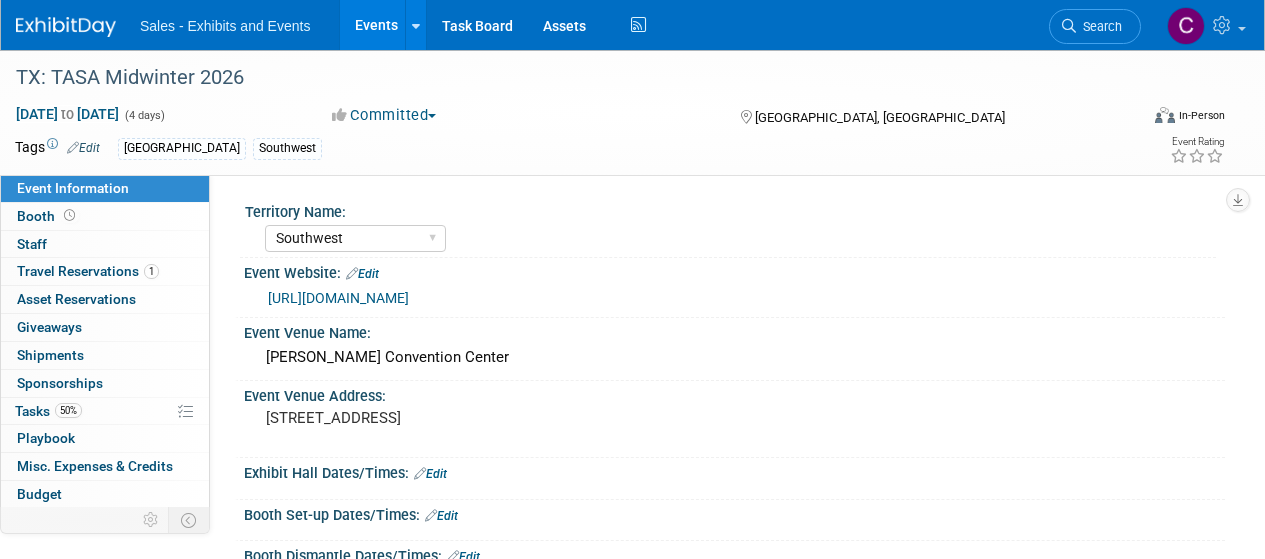 select on "Southwest" 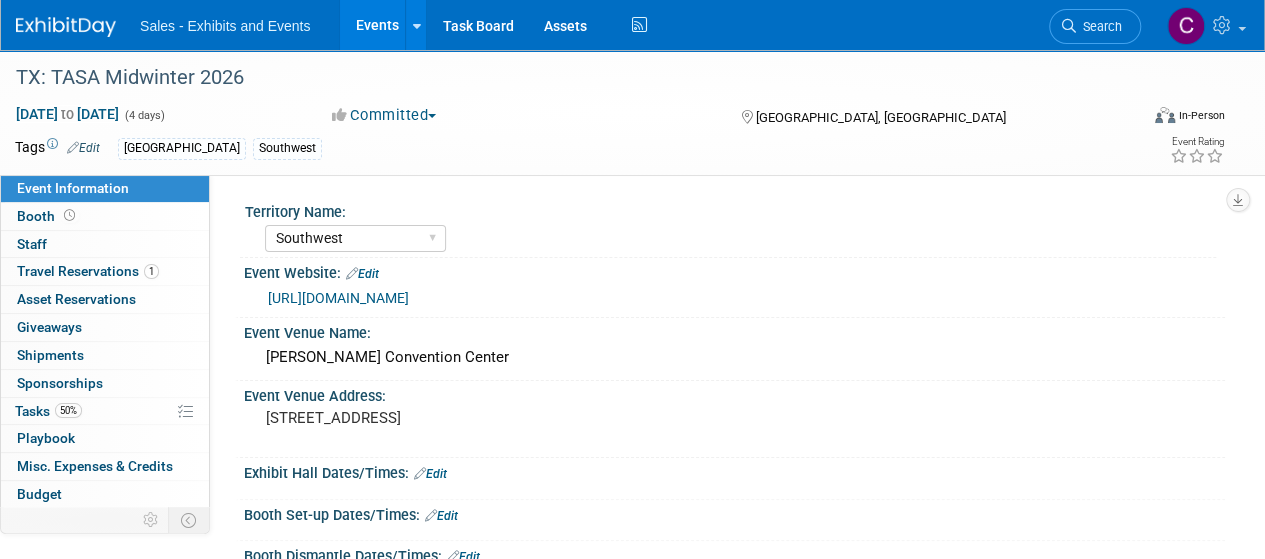 scroll, scrollTop: 0, scrollLeft: 0, axis: both 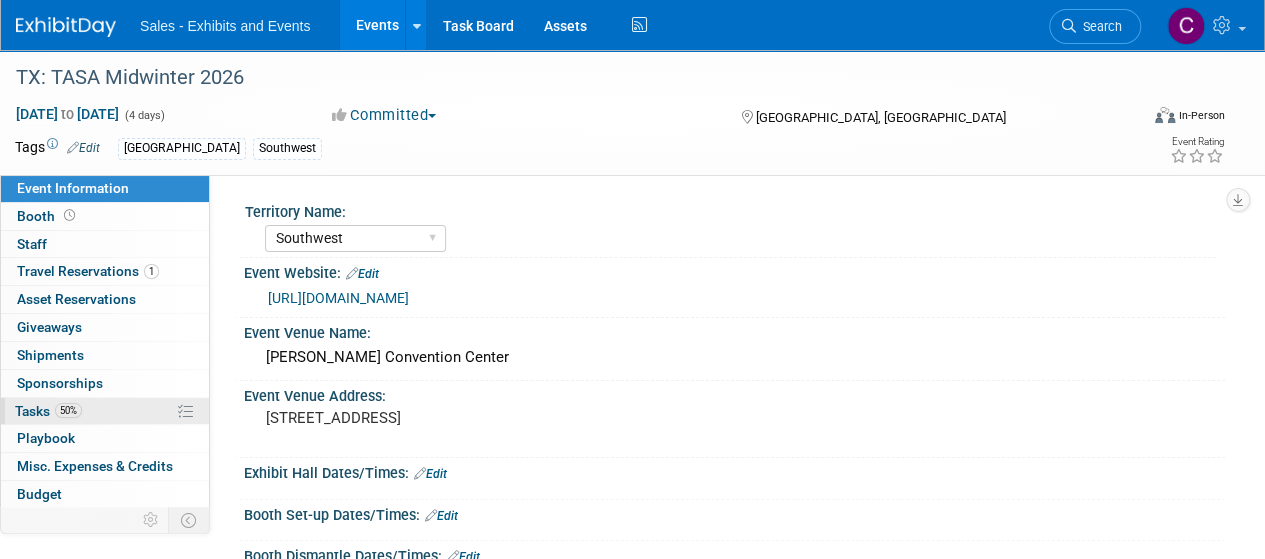 click on "Tasks 50%" at bounding box center (48, 411) 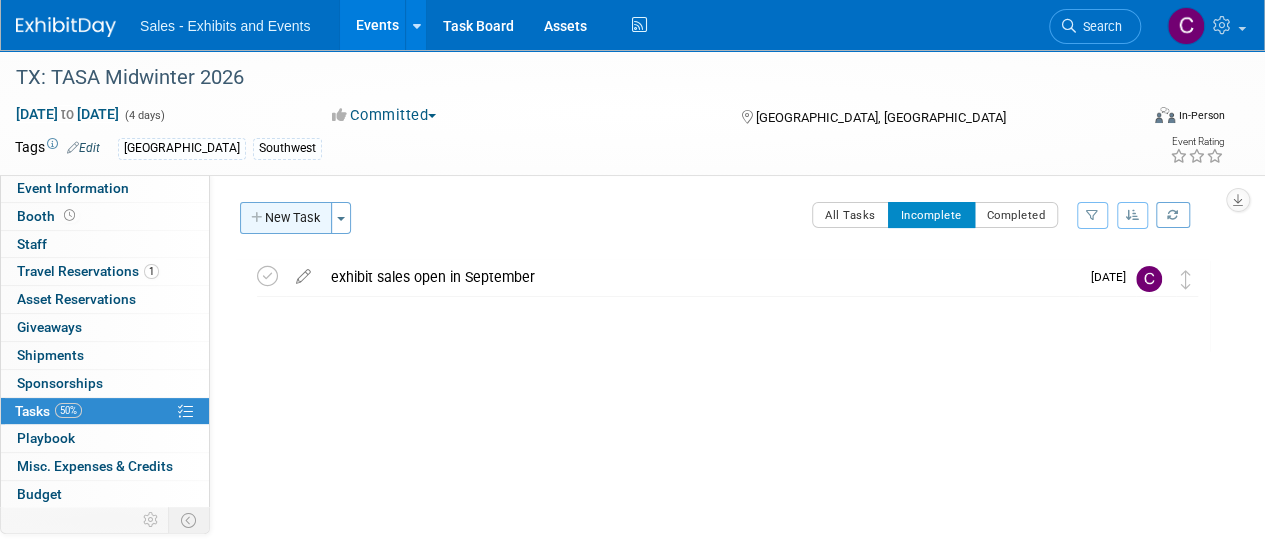 click on "New Task" at bounding box center (286, 218) 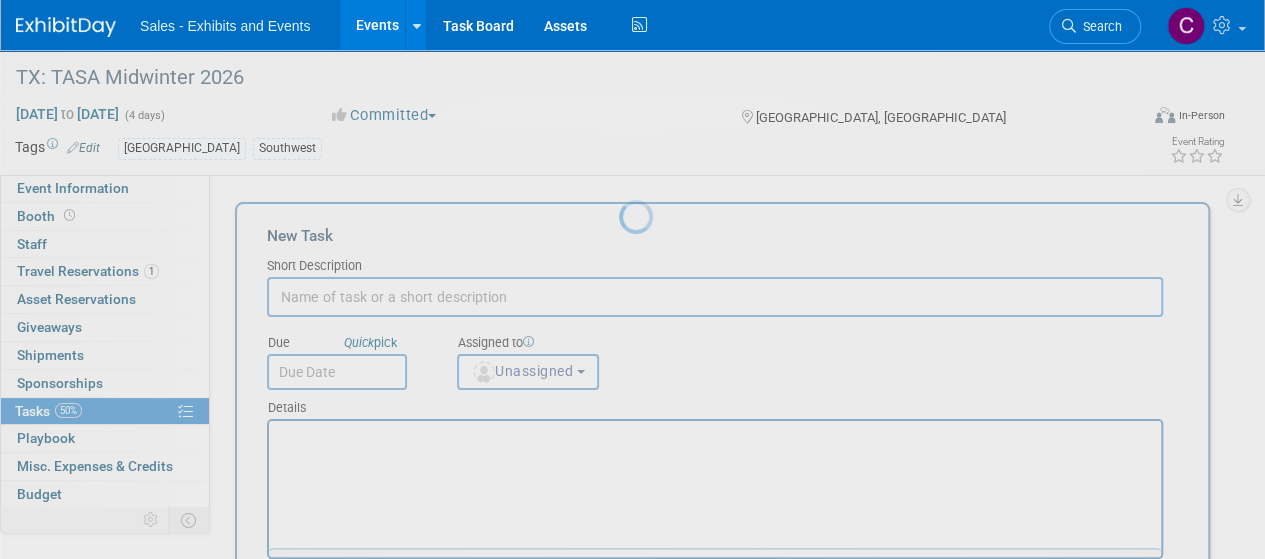 scroll, scrollTop: 0, scrollLeft: 0, axis: both 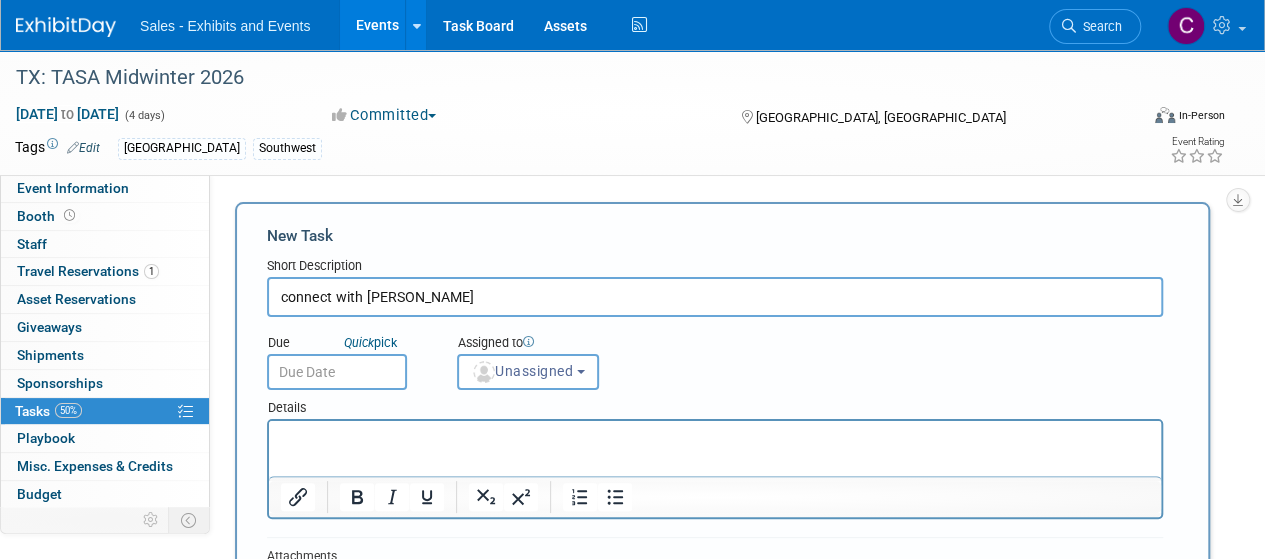 type on "connect with Claudia" 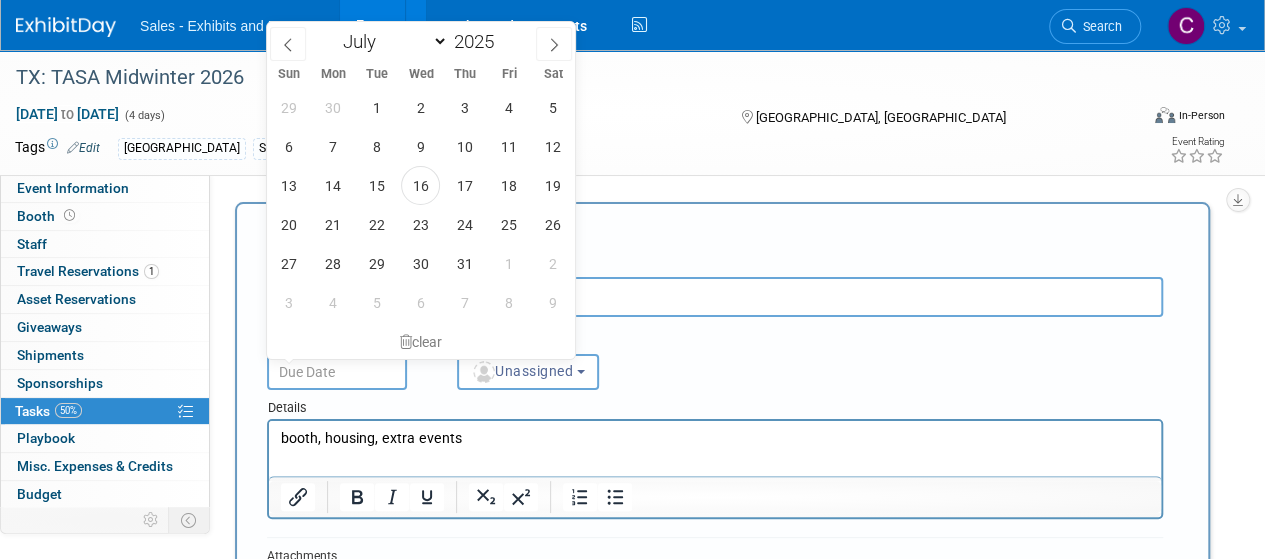click at bounding box center (337, 372) 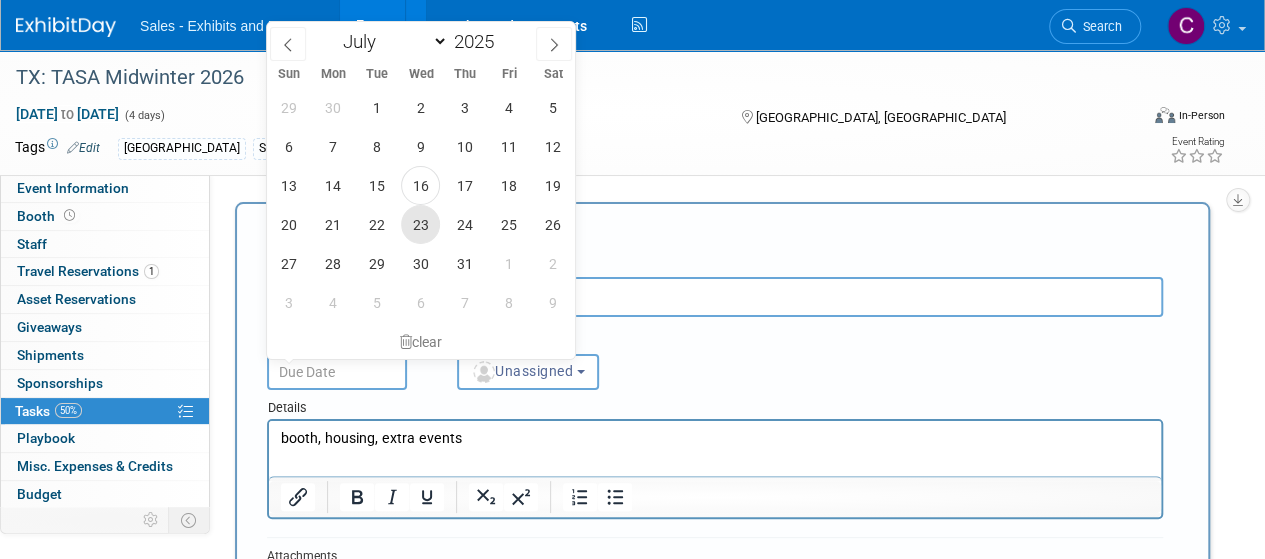 click on "23" at bounding box center [420, 224] 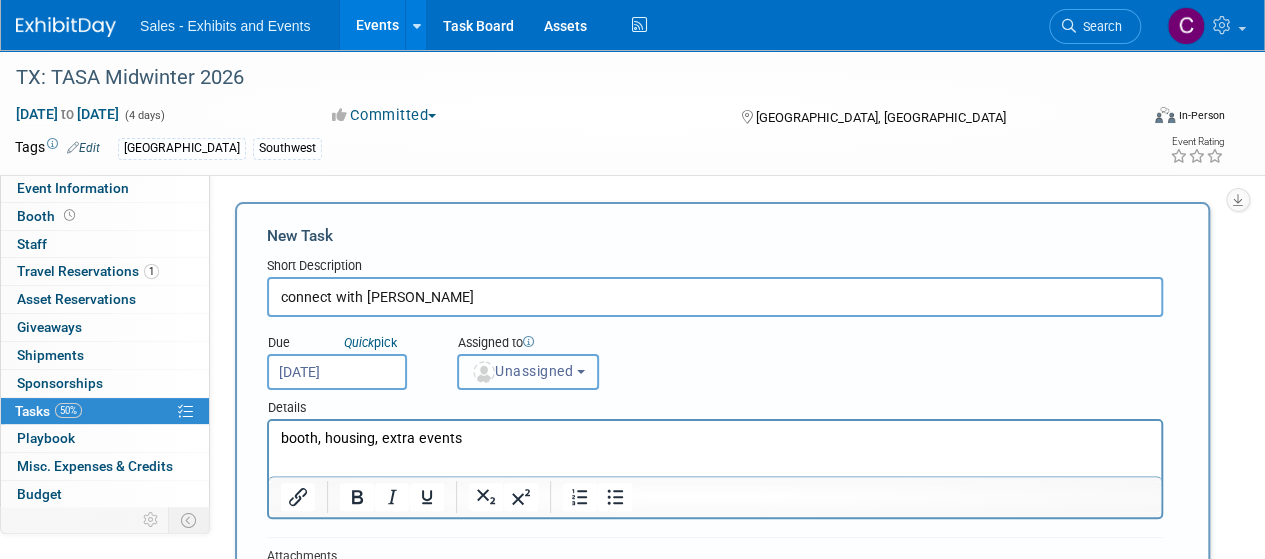click on "Unassigned" at bounding box center [522, 371] 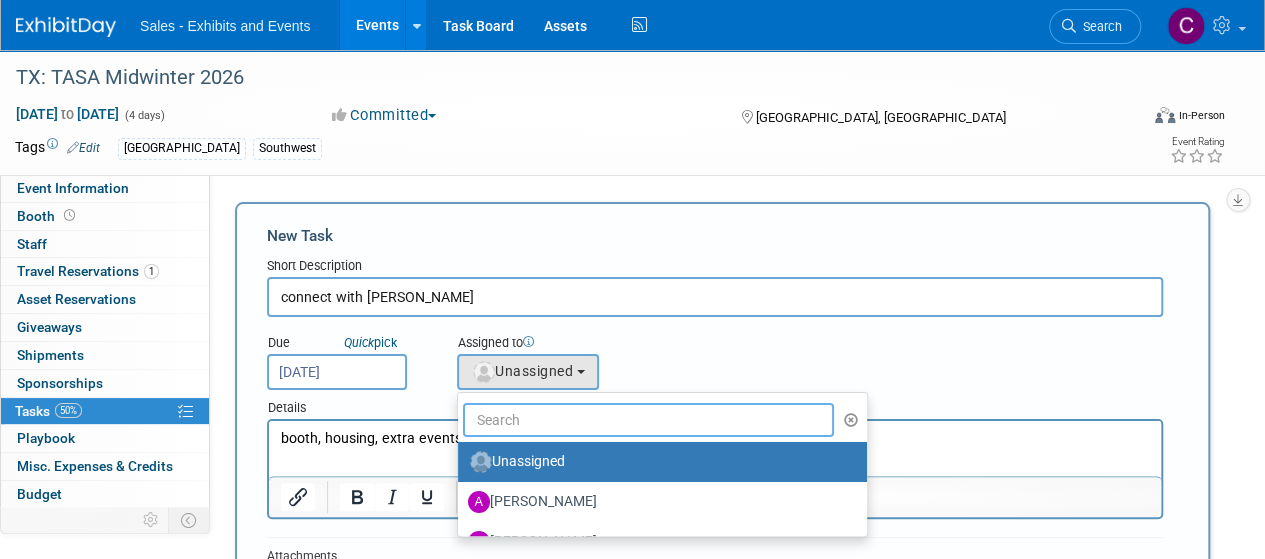click at bounding box center (648, 420) 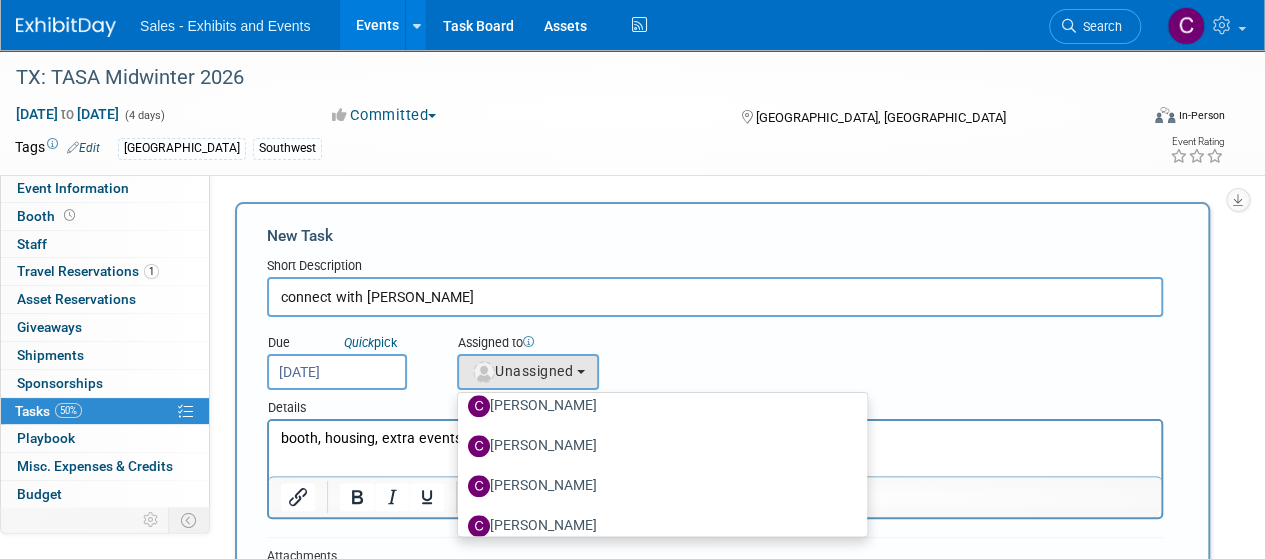scroll, scrollTop: 1301, scrollLeft: 0, axis: vertical 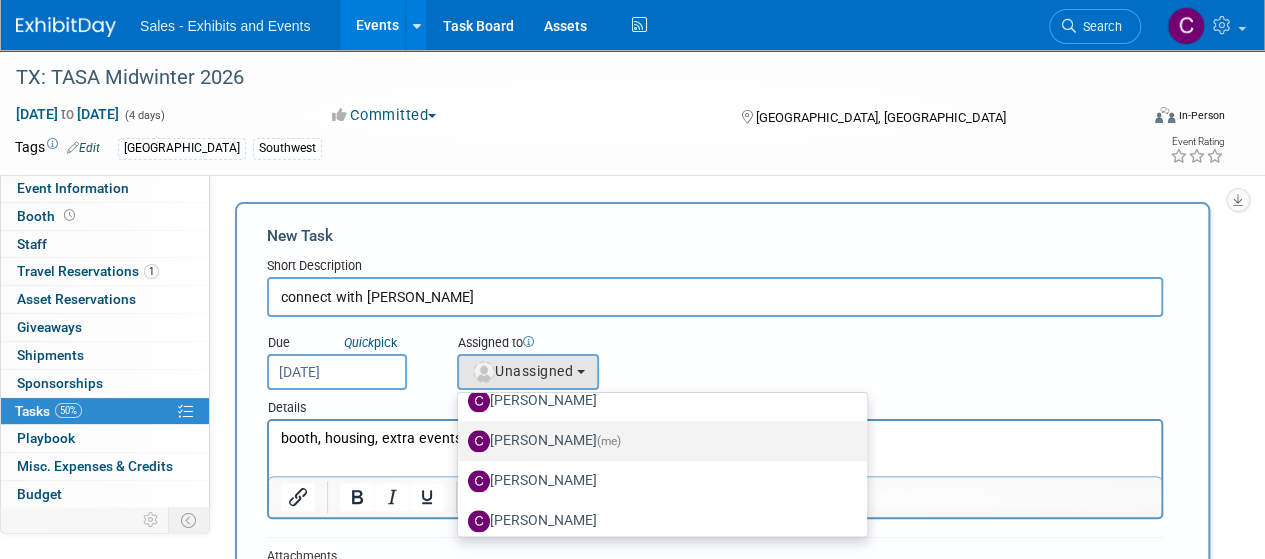click on "Christine Lurz
(me)" at bounding box center (657, 441) 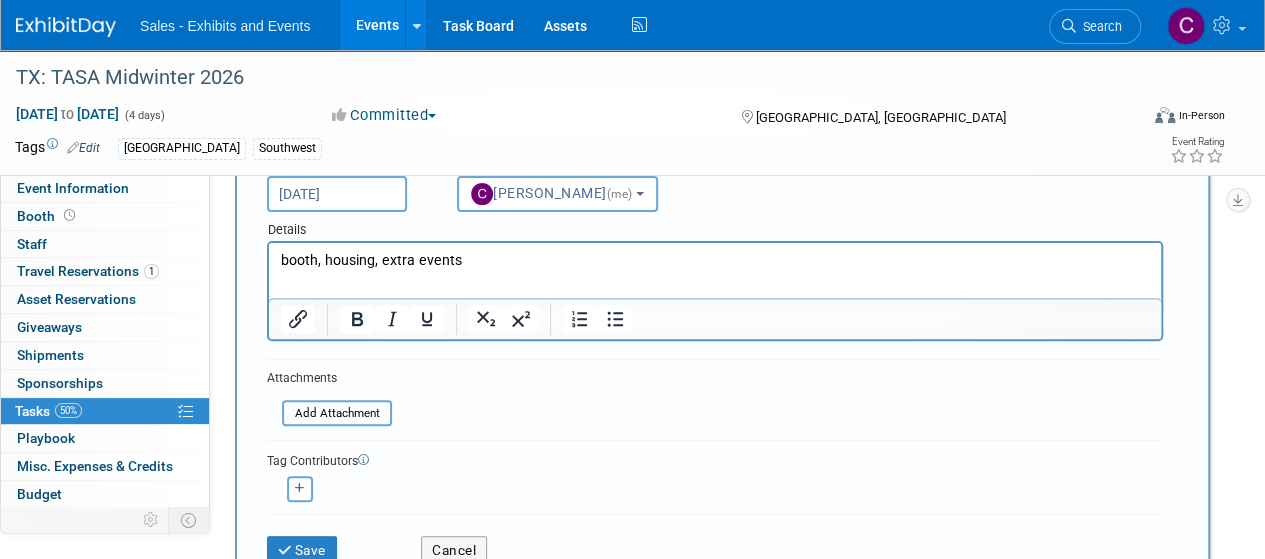 scroll, scrollTop: 208, scrollLeft: 0, axis: vertical 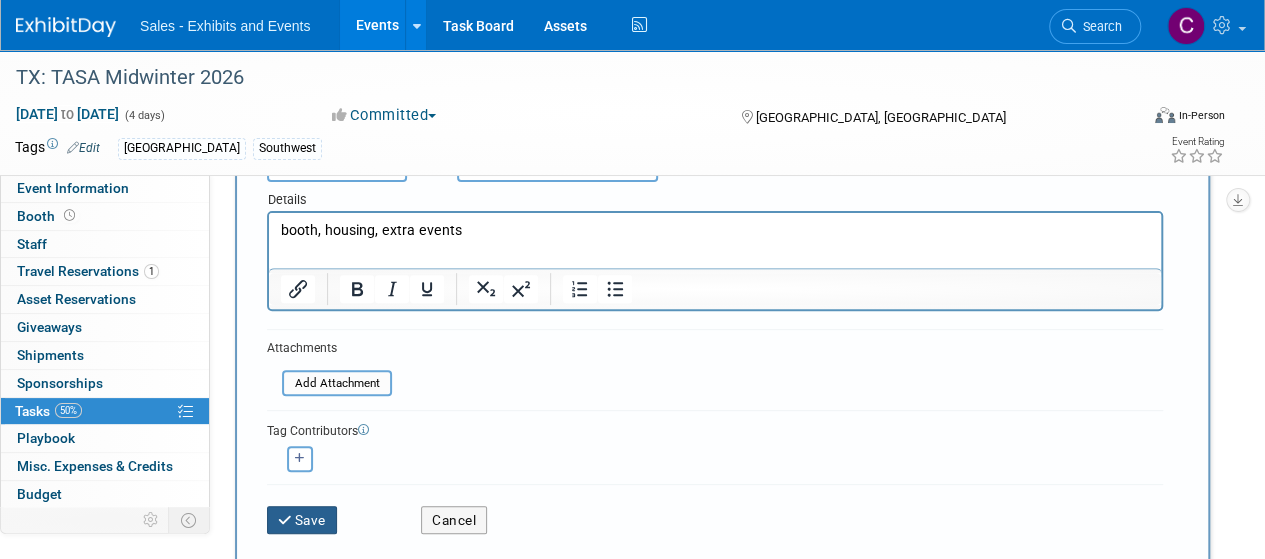 click on "Save" at bounding box center (302, 520) 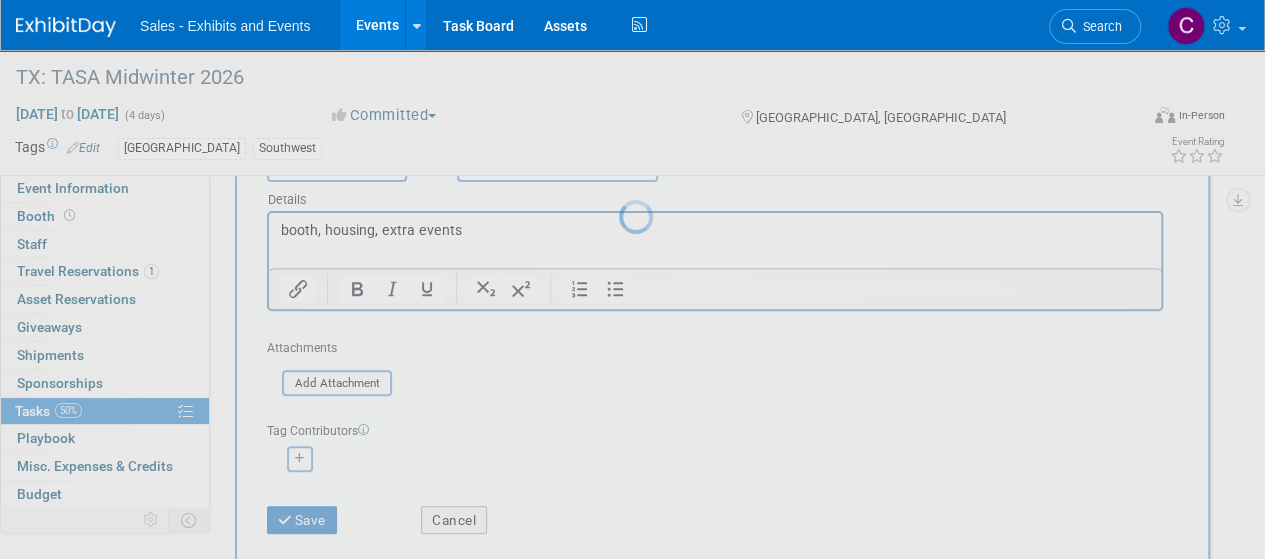 scroll, scrollTop: 68, scrollLeft: 0, axis: vertical 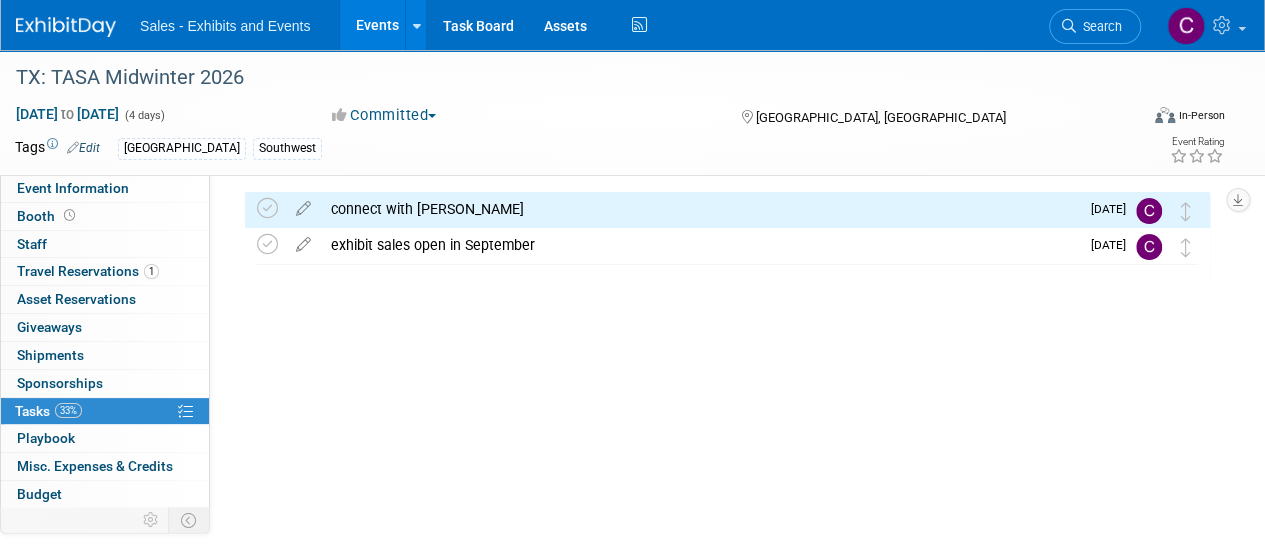 click on "Events" at bounding box center (376, 25) 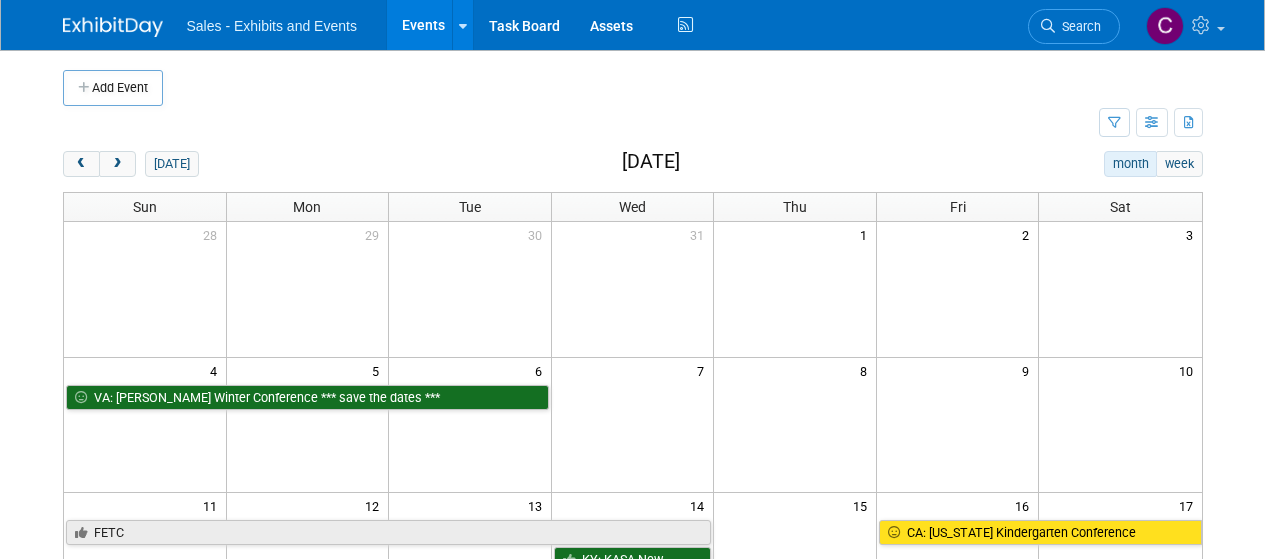 scroll, scrollTop: 0, scrollLeft: 0, axis: both 